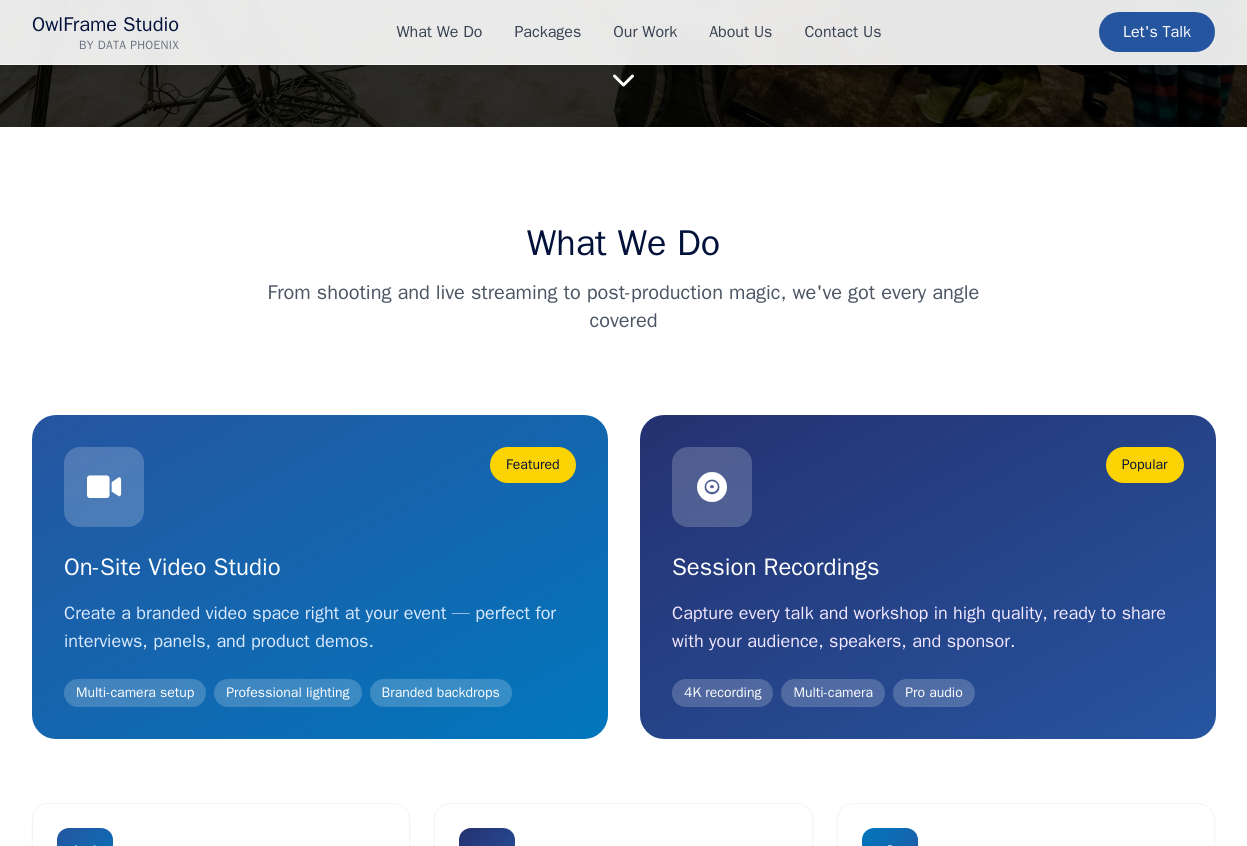scroll, scrollTop: 0, scrollLeft: 0, axis: both 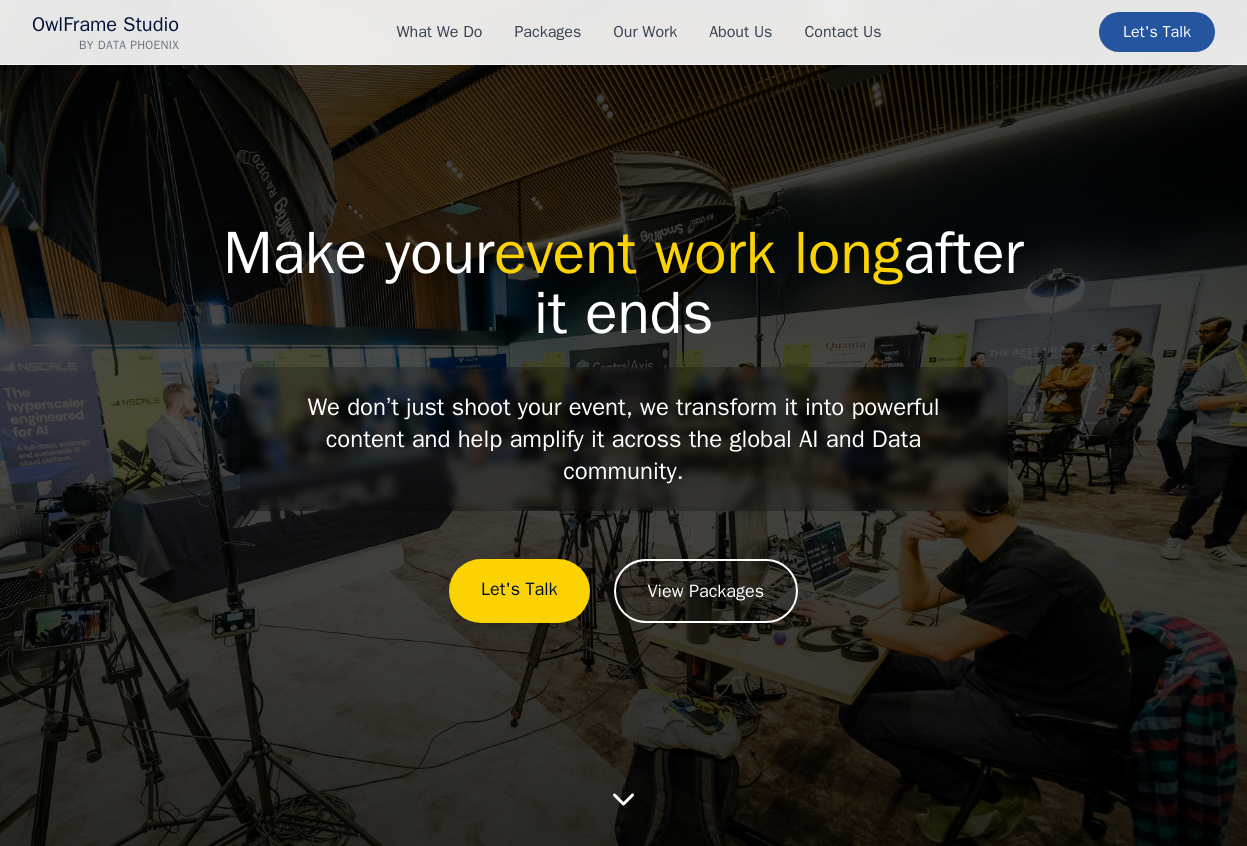 click on "OwlFrame Studio
by Data Phoenix
What We Do
Packages
Our Work
About Us
Contact Us
Let's Talk" at bounding box center (623, 32) 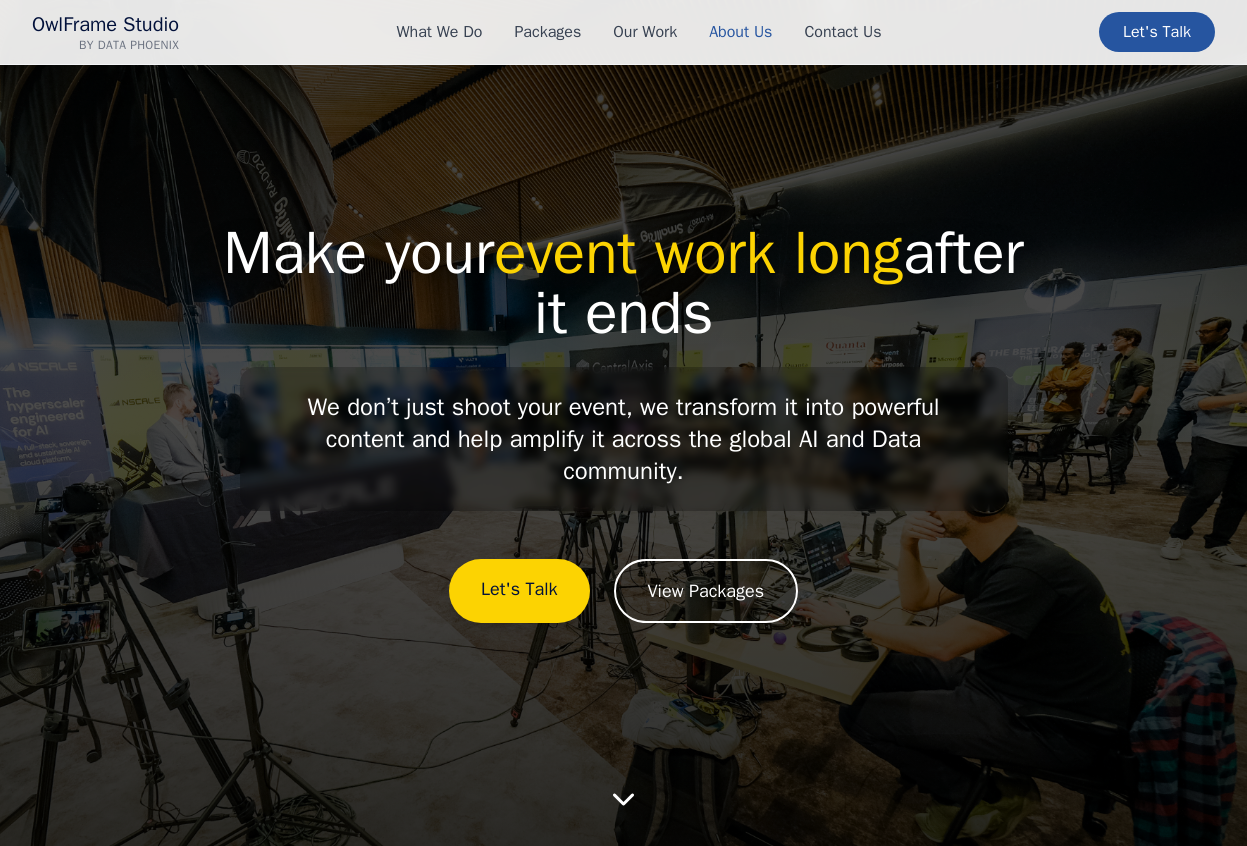 click on "About Us" at bounding box center (740, 32) 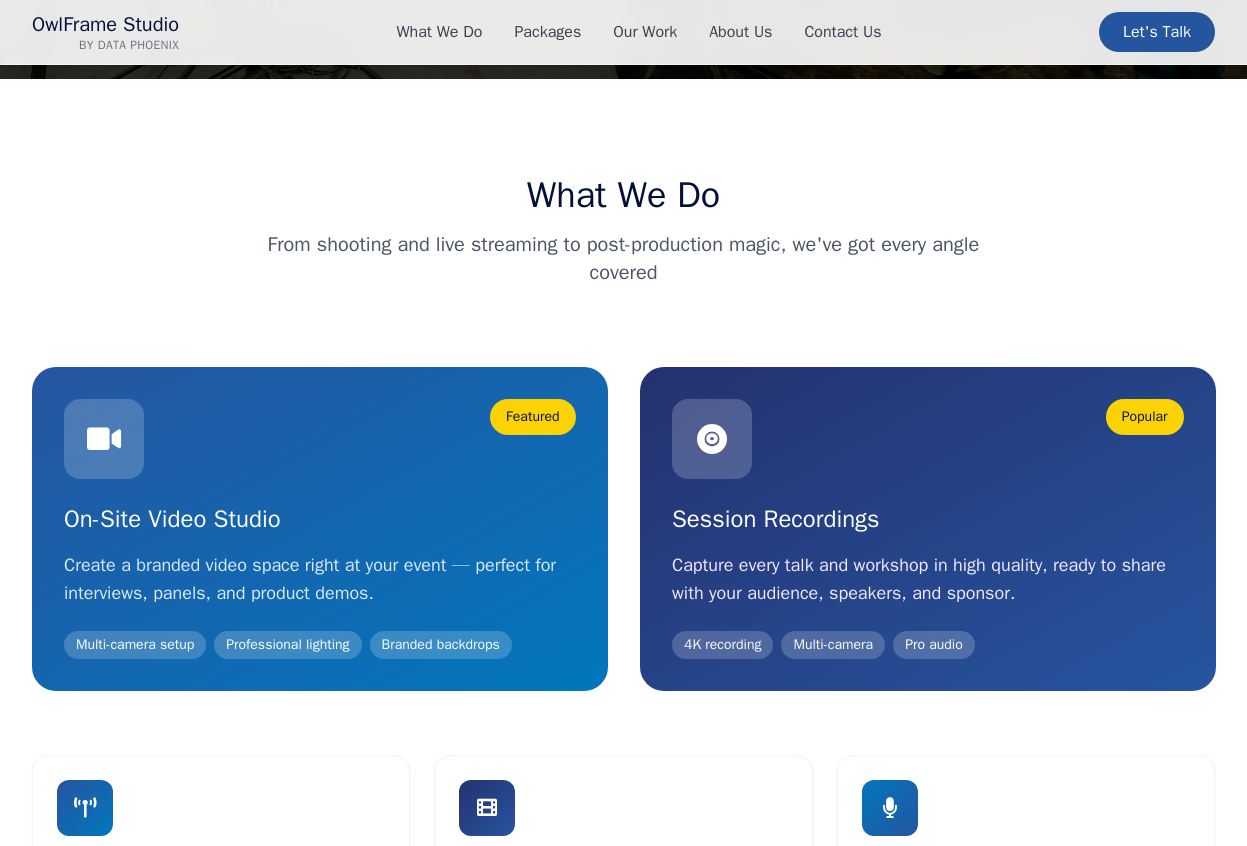 scroll, scrollTop: 0, scrollLeft: 0, axis: both 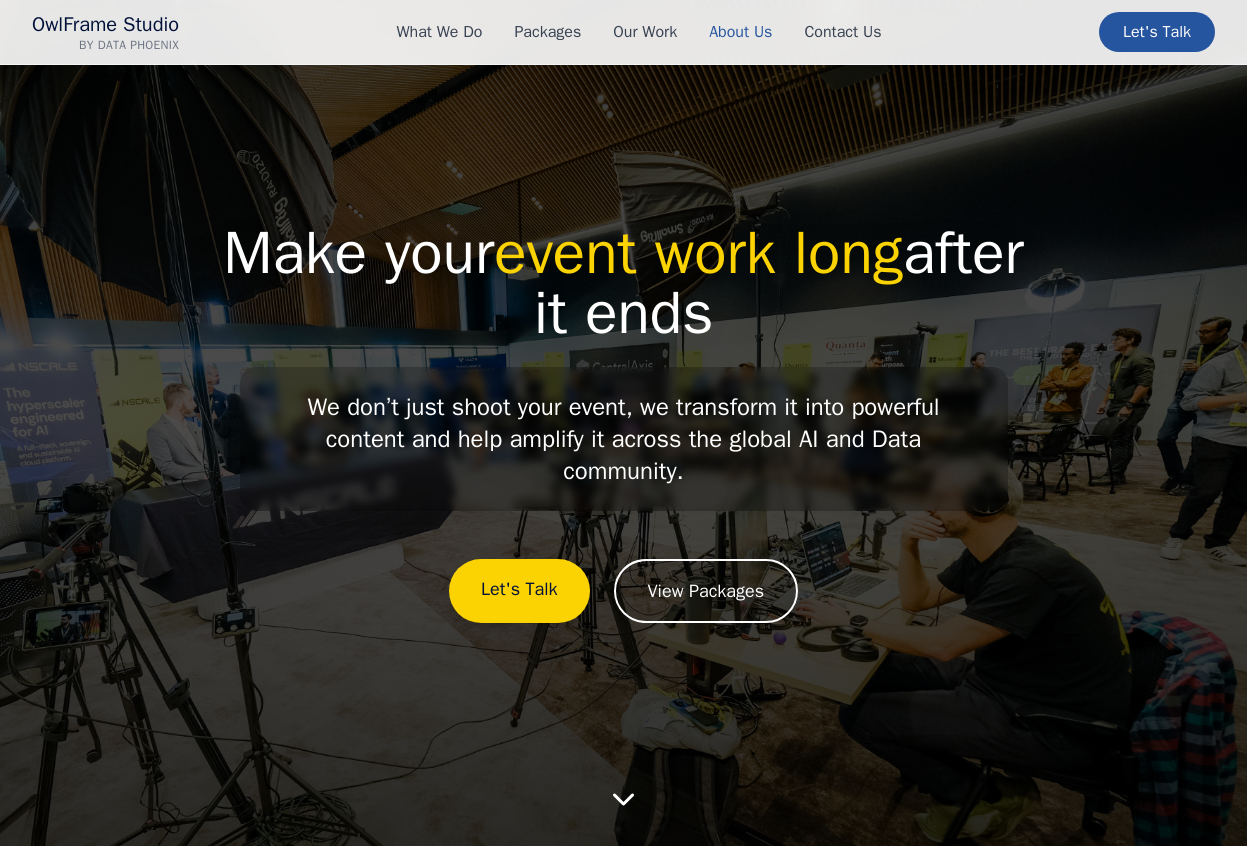 click on "About Us" at bounding box center [740, 32] 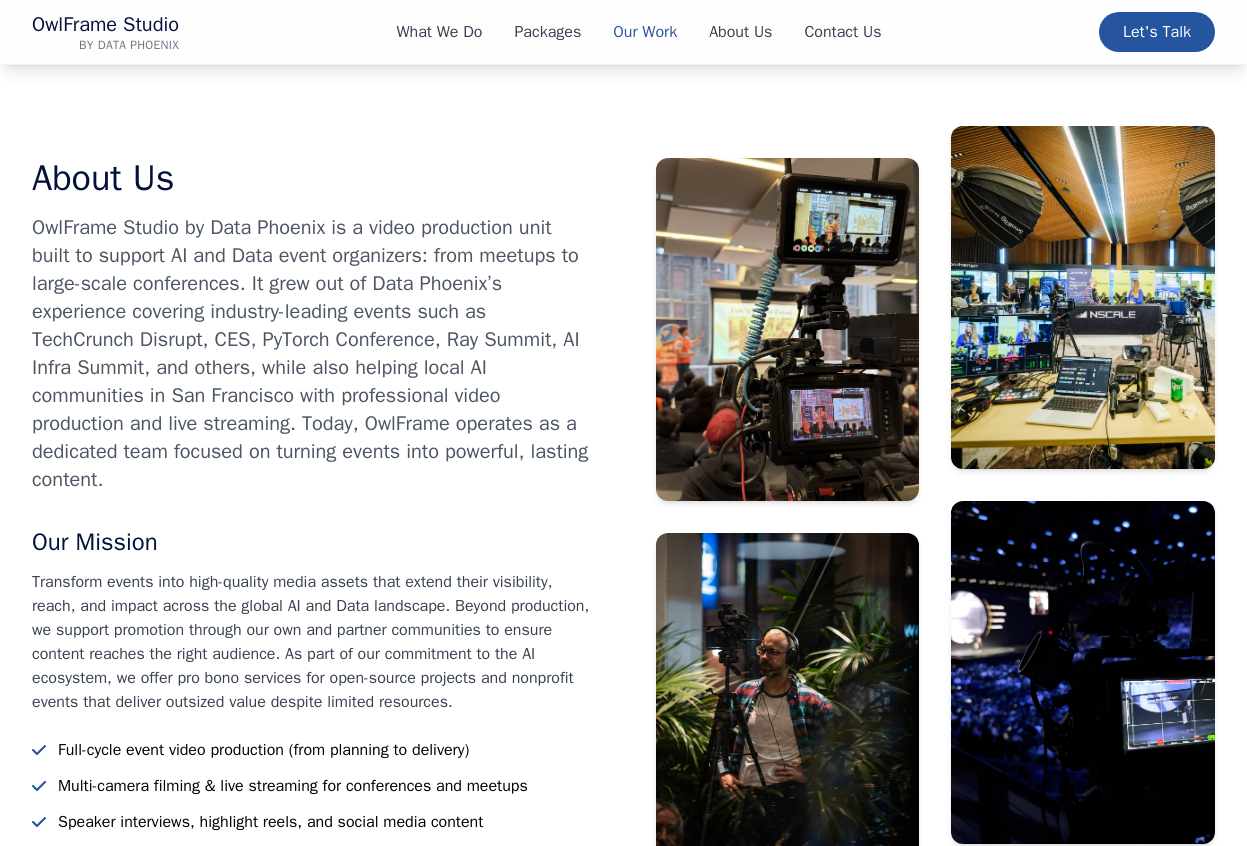 click on "Our Work" at bounding box center [645, 32] 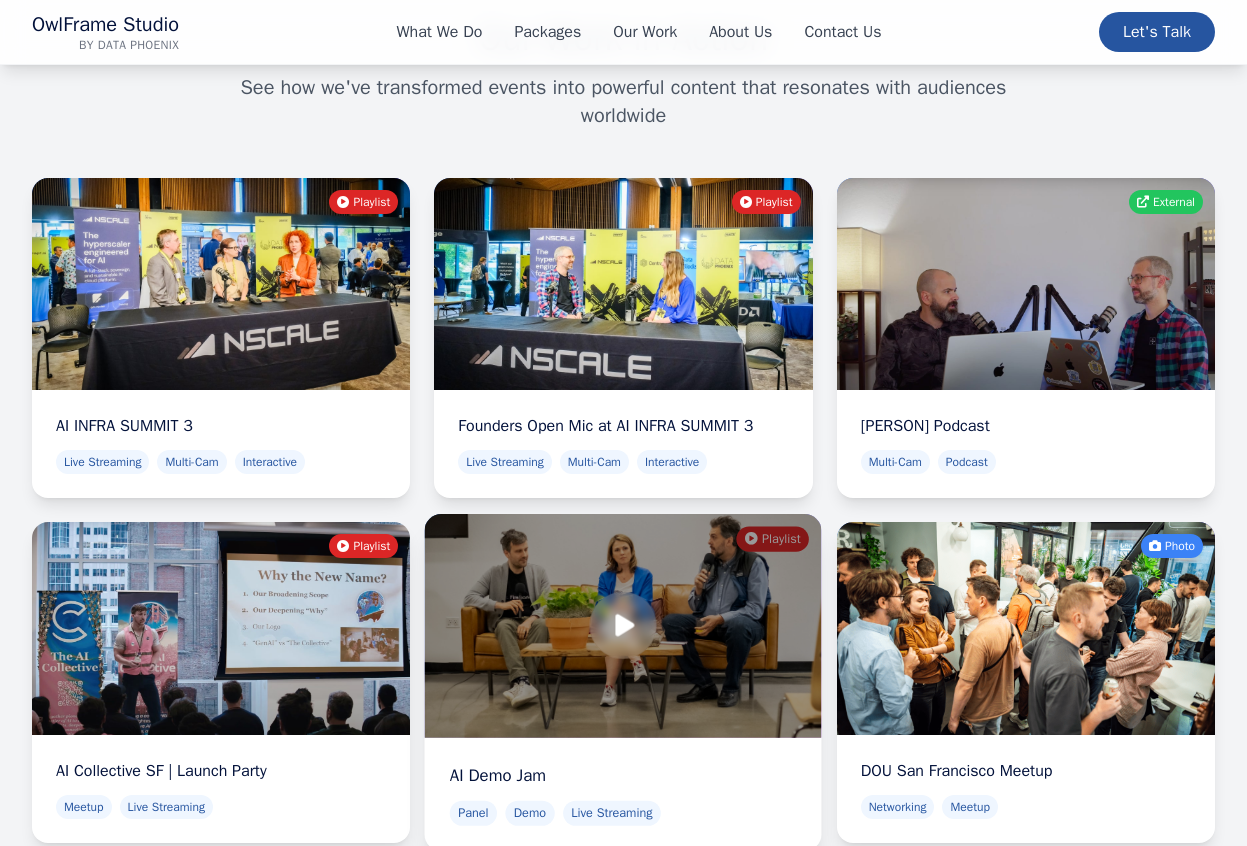 scroll, scrollTop: 6317, scrollLeft: 0, axis: vertical 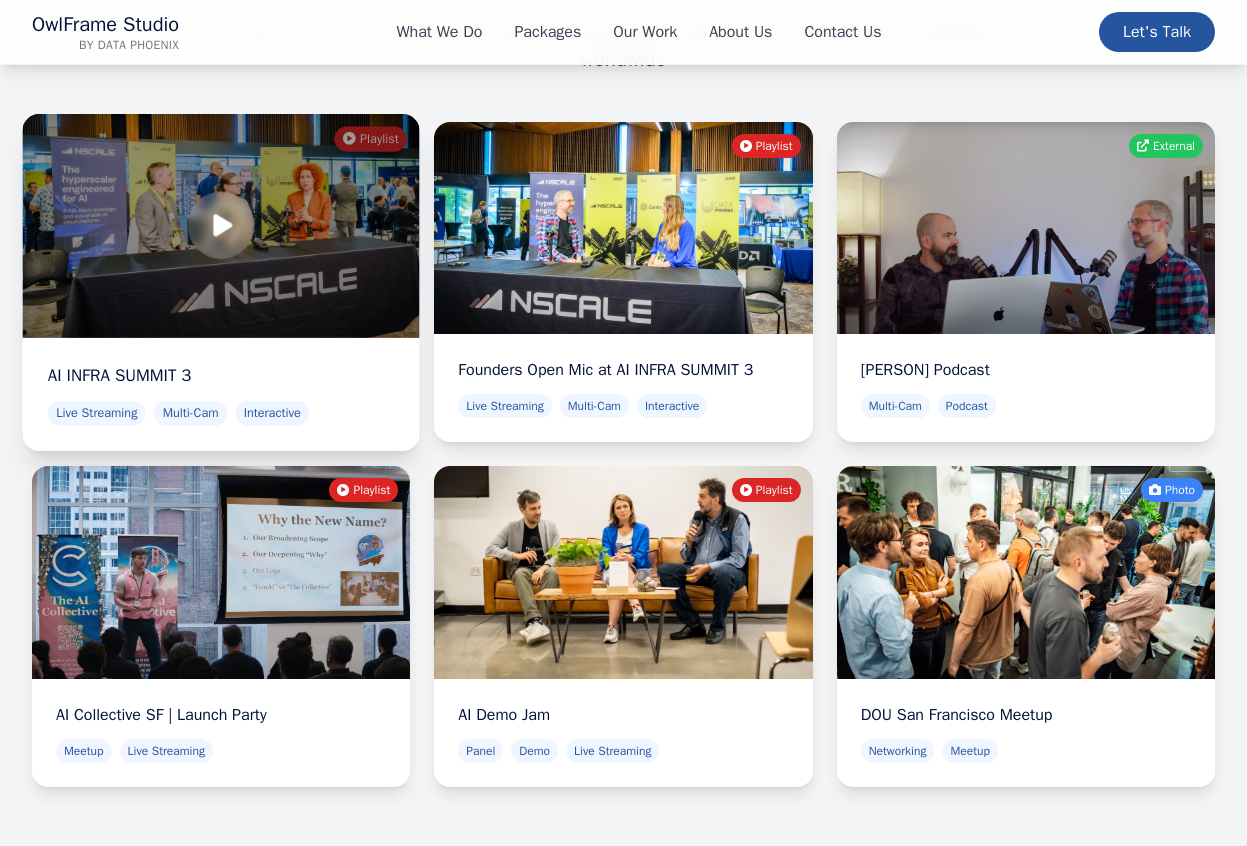 click at bounding box center (223, 225) 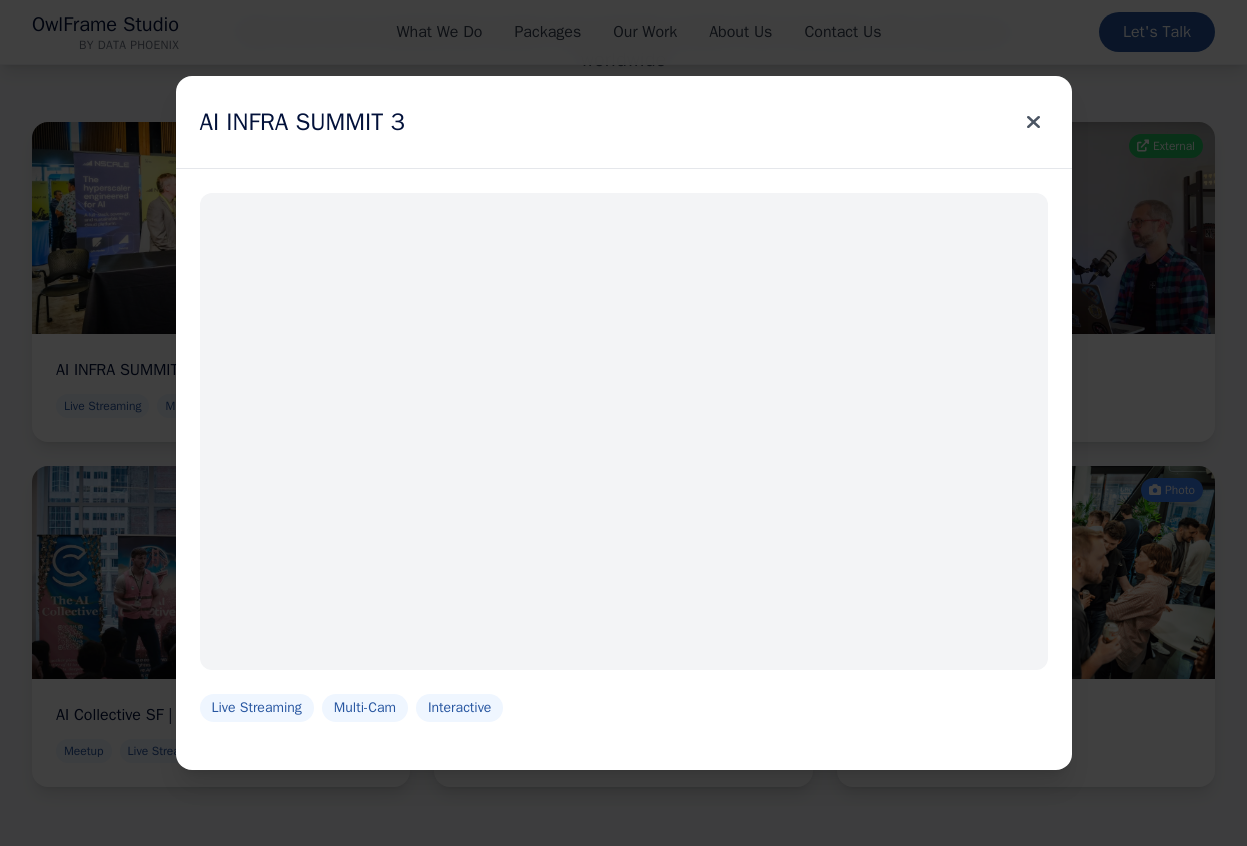 click at bounding box center [1033, 122] 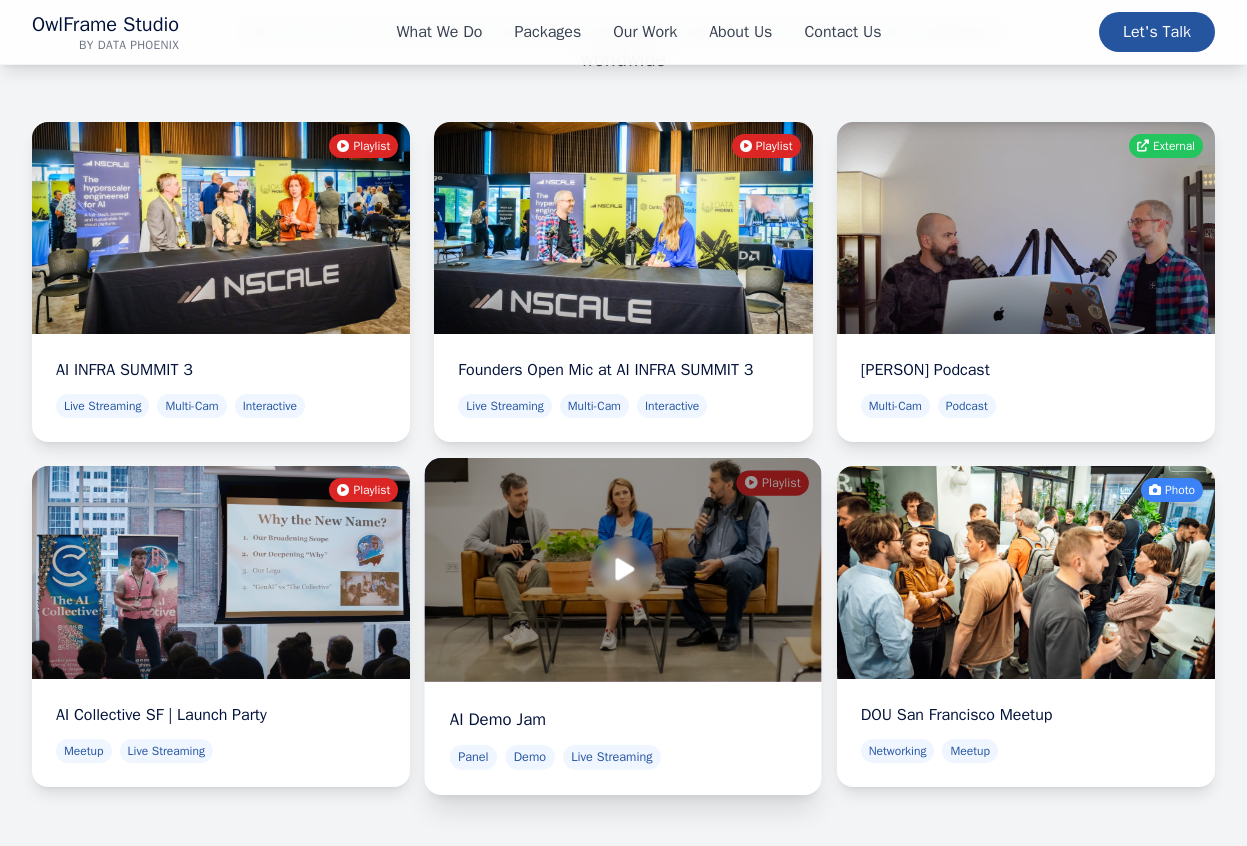 click at bounding box center [623, 569] 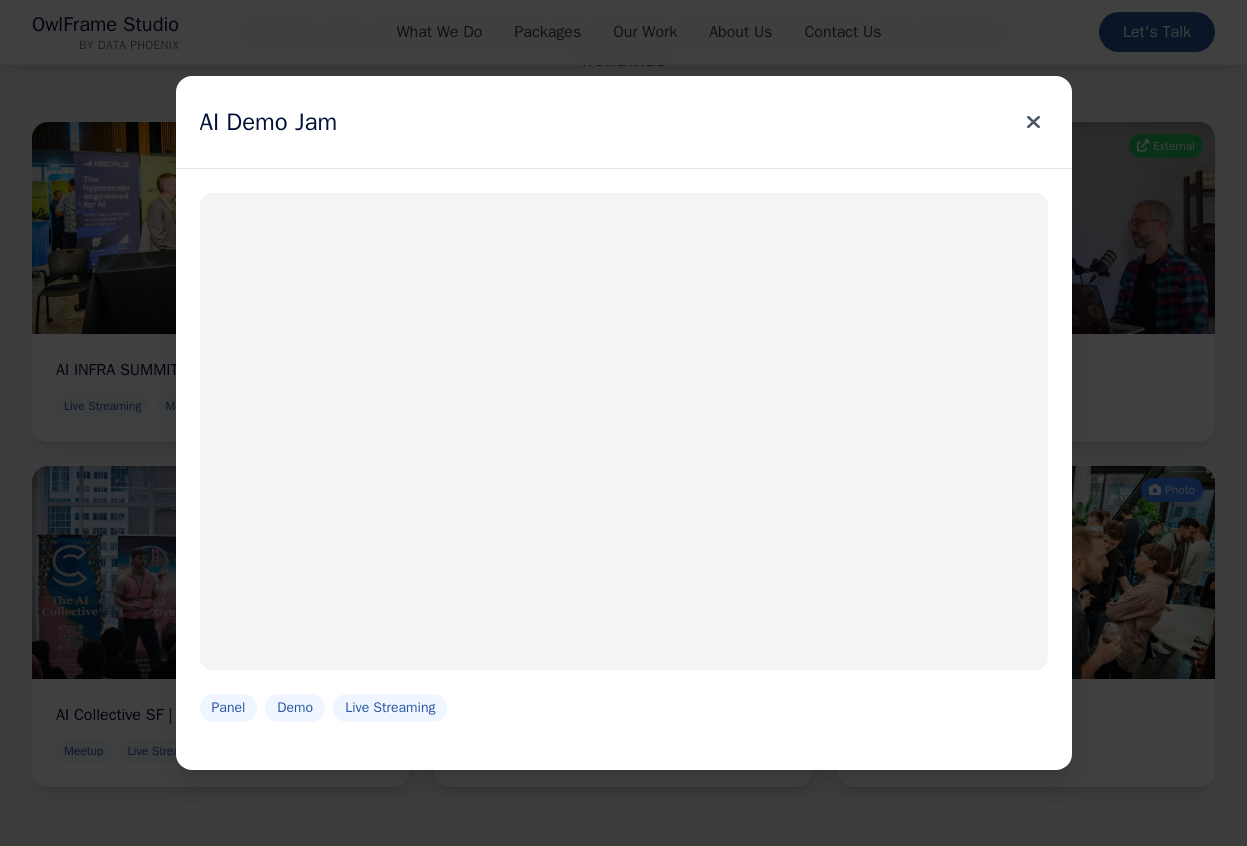 click at bounding box center (1033, 122) 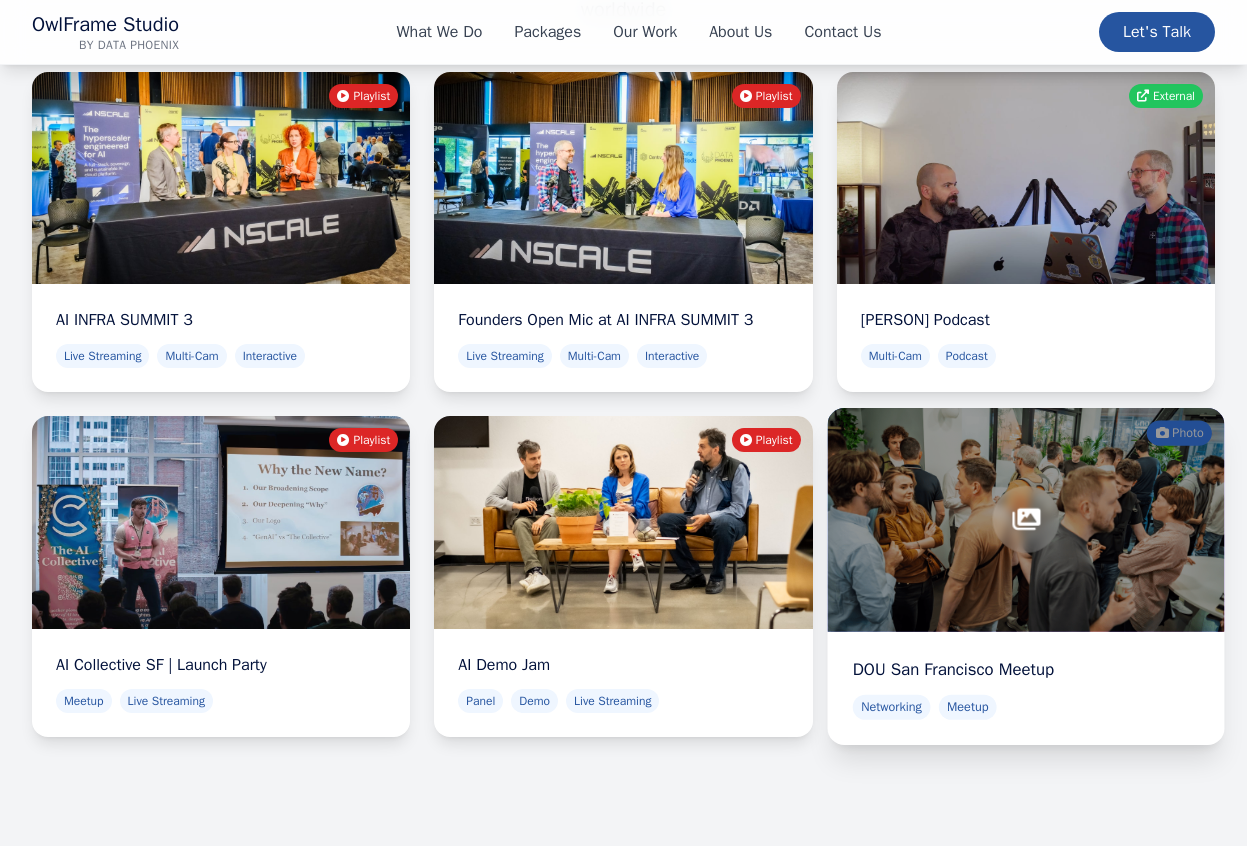 scroll, scrollTop: 6371, scrollLeft: 0, axis: vertical 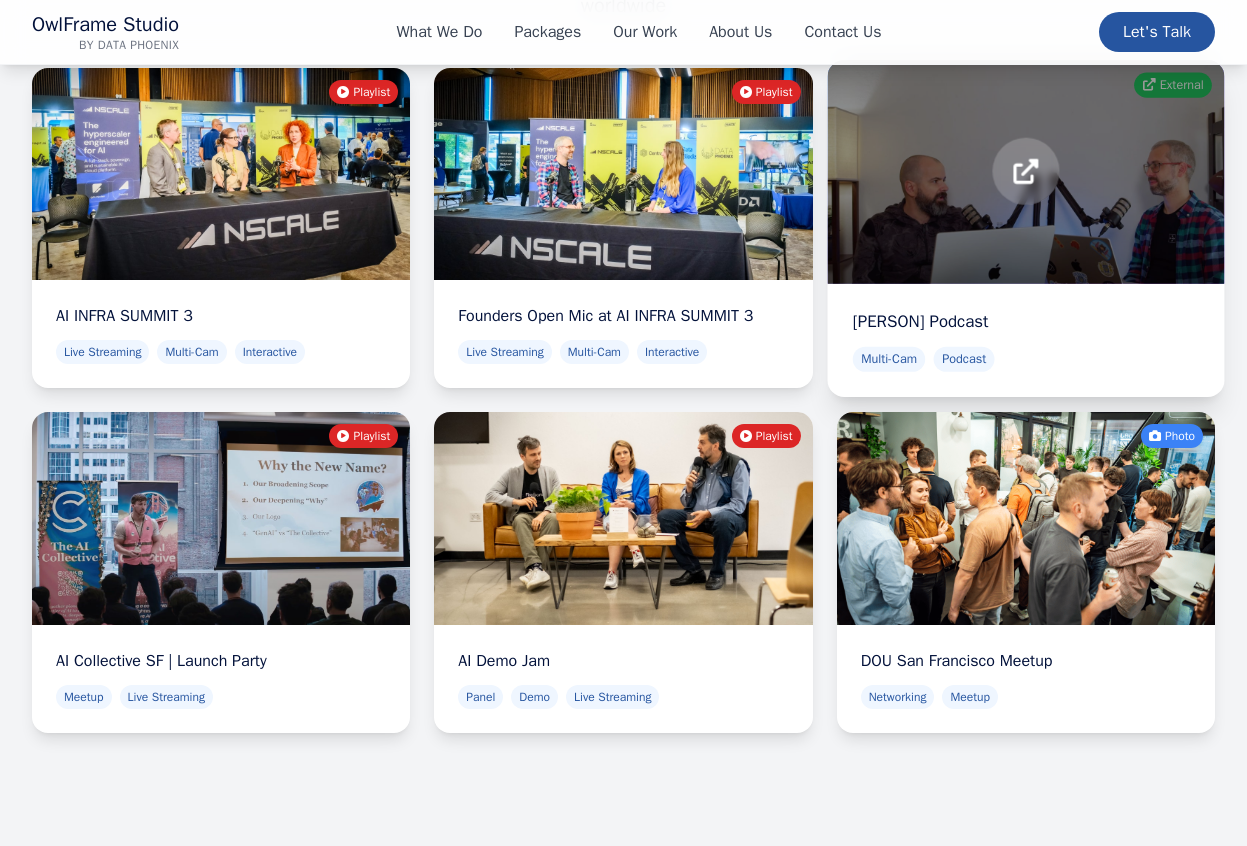 click at bounding box center (1025, 170) 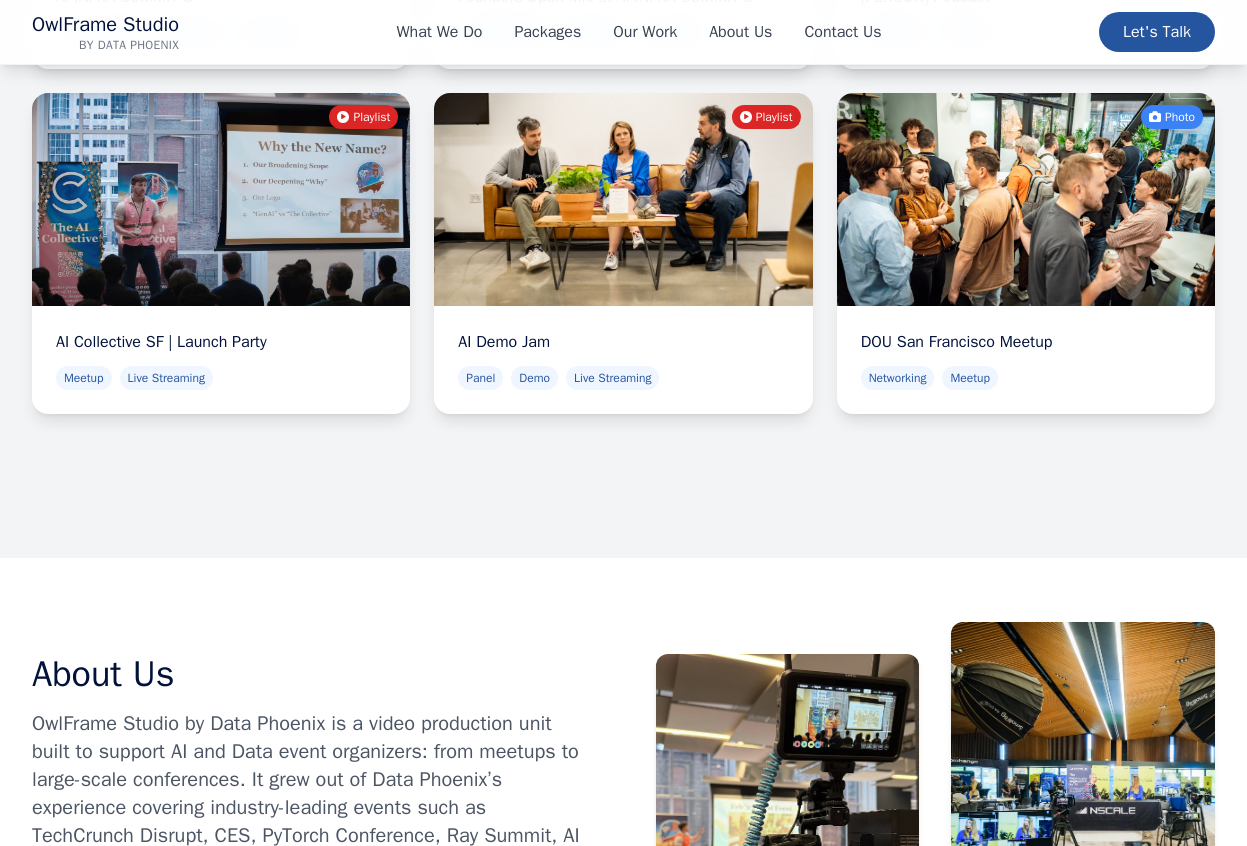 scroll, scrollTop: 6696, scrollLeft: 0, axis: vertical 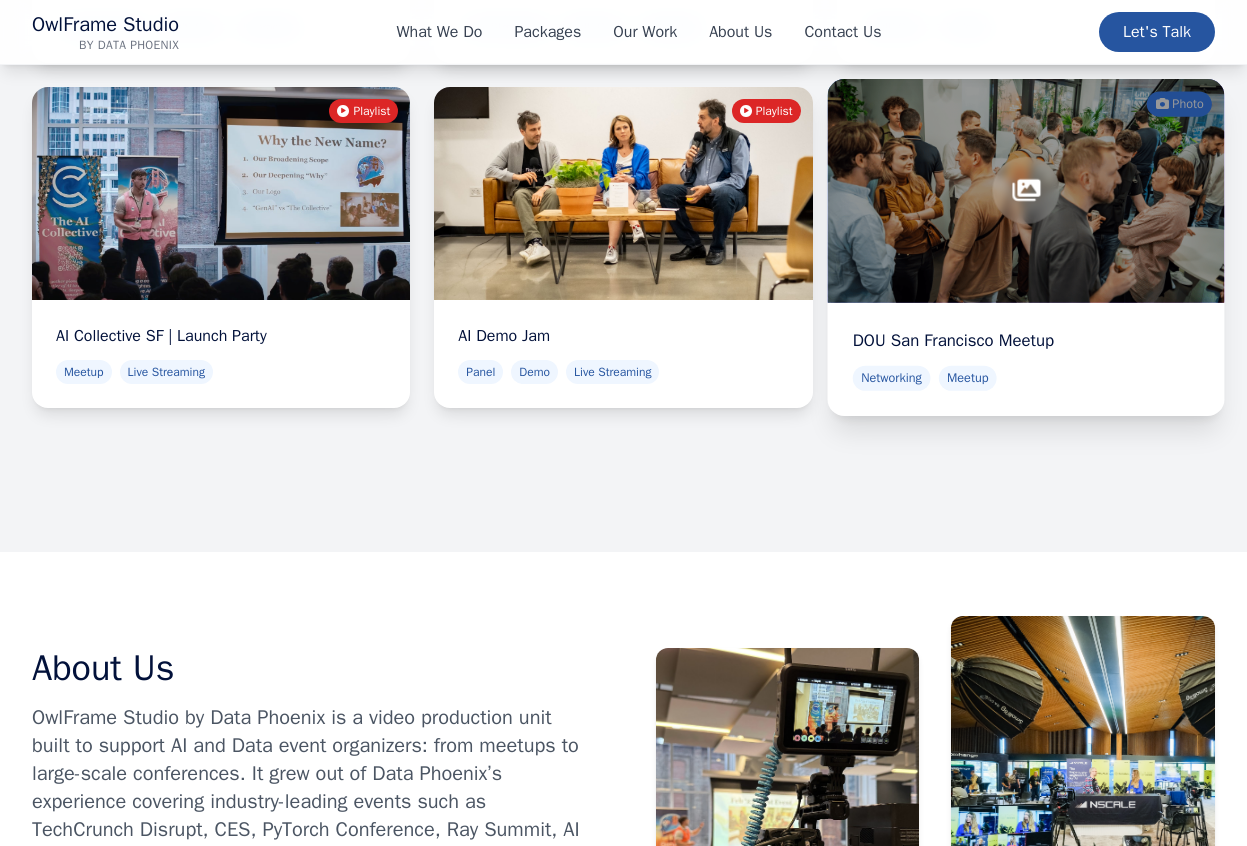 click at bounding box center [1025, 190] 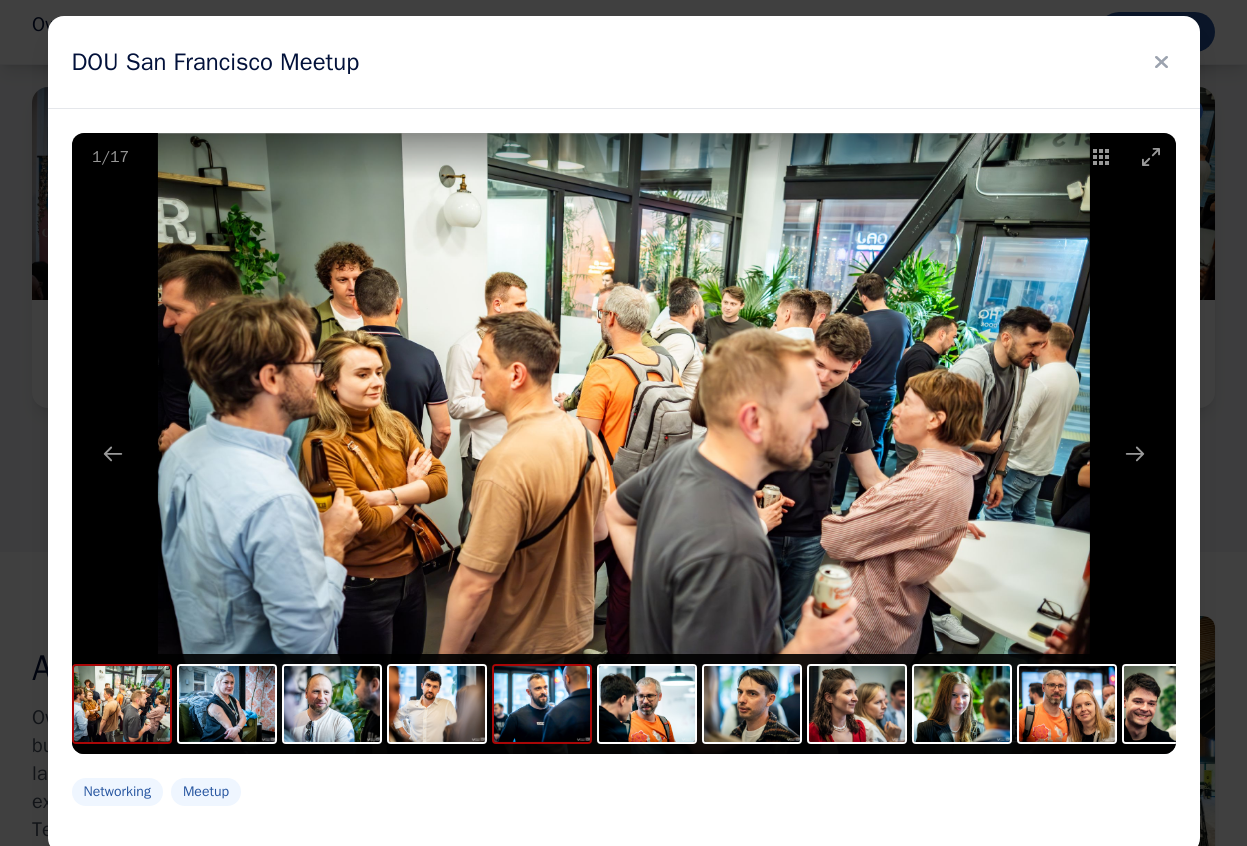 click at bounding box center [542, 704] 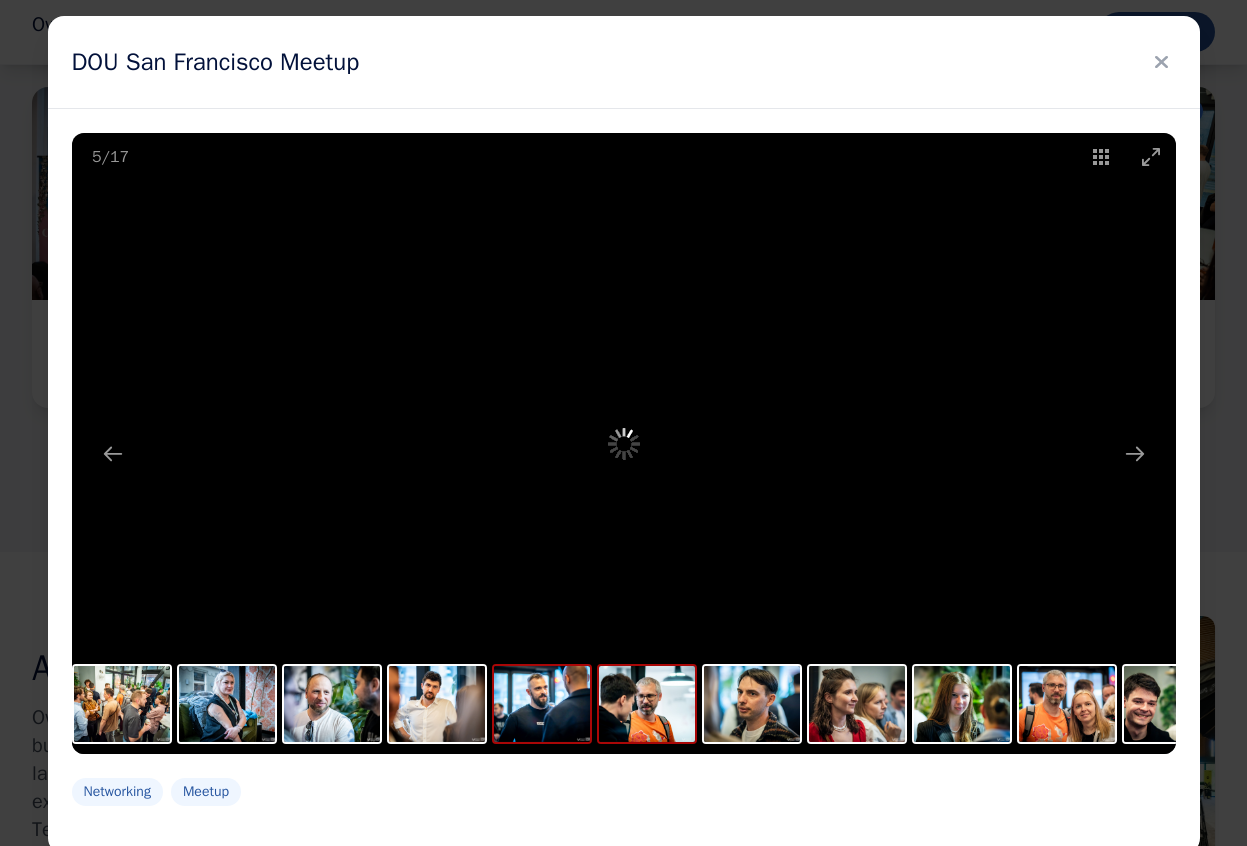 click at bounding box center (647, 704) 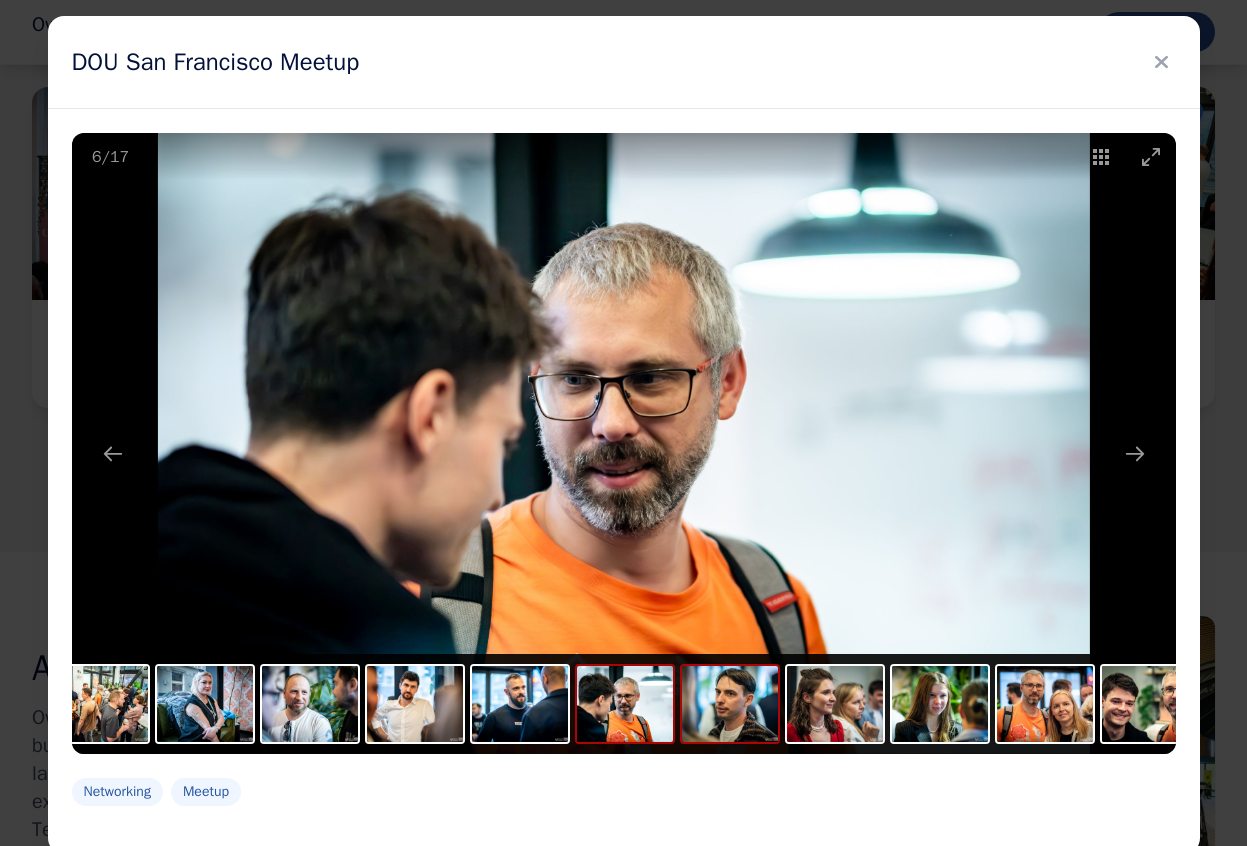 click at bounding box center (730, 704) 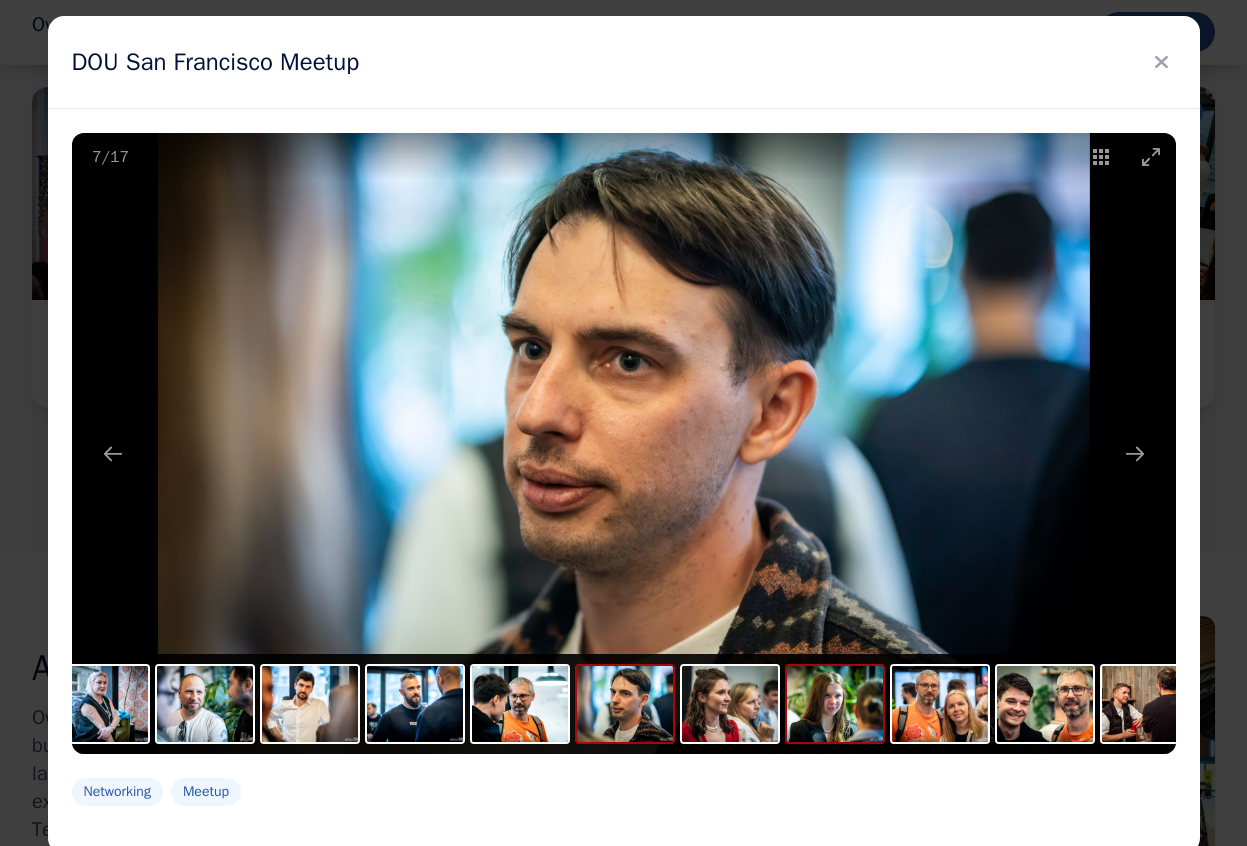 click at bounding box center (835, 704) 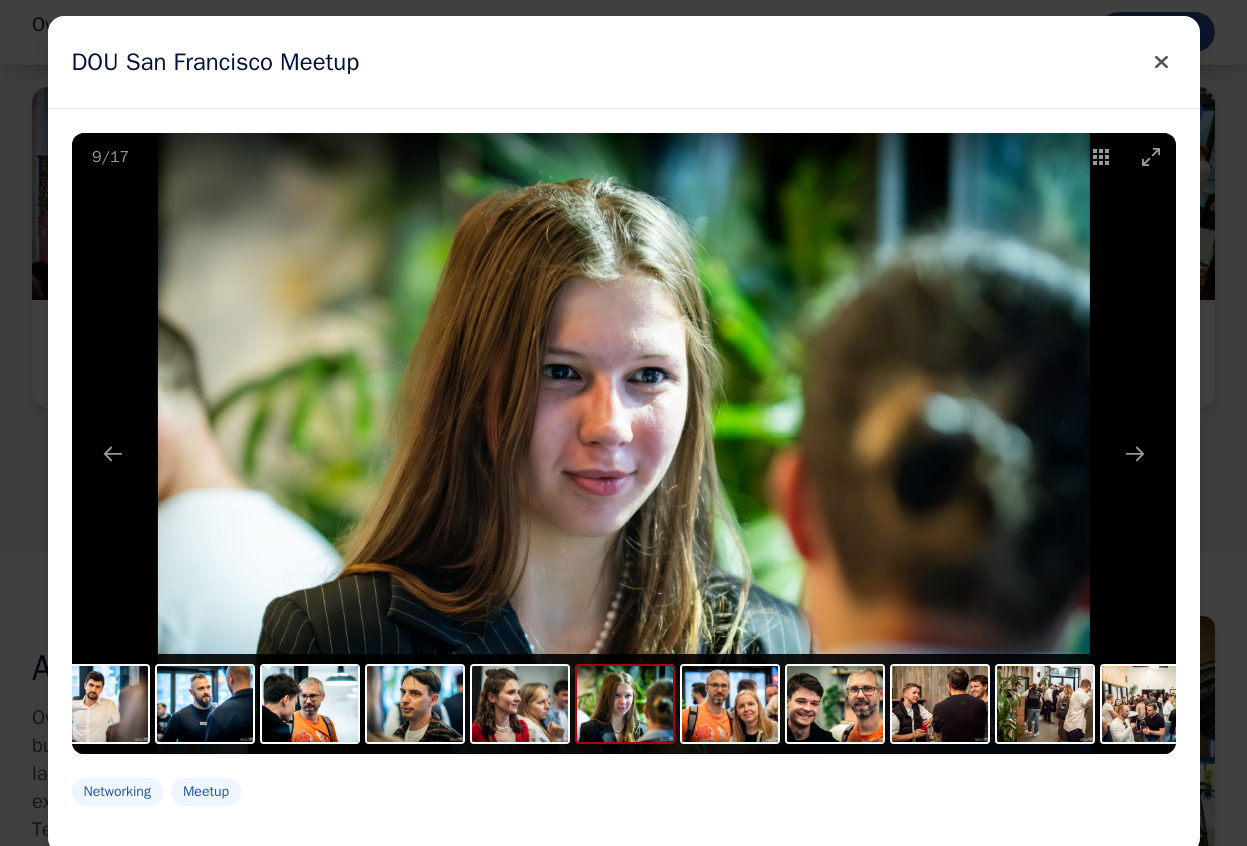 click at bounding box center [1161, 62] 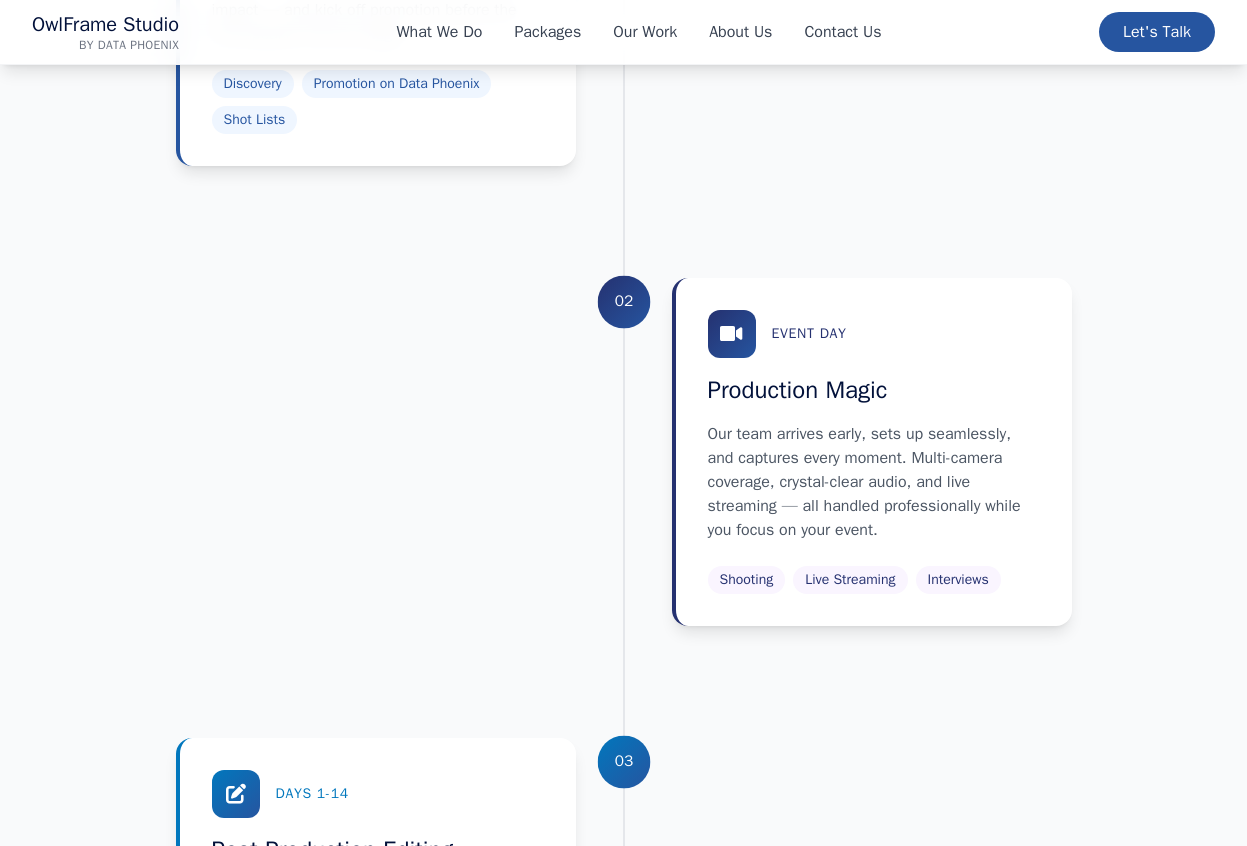 scroll, scrollTop: 2882, scrollLeft: 0, axis: vertical 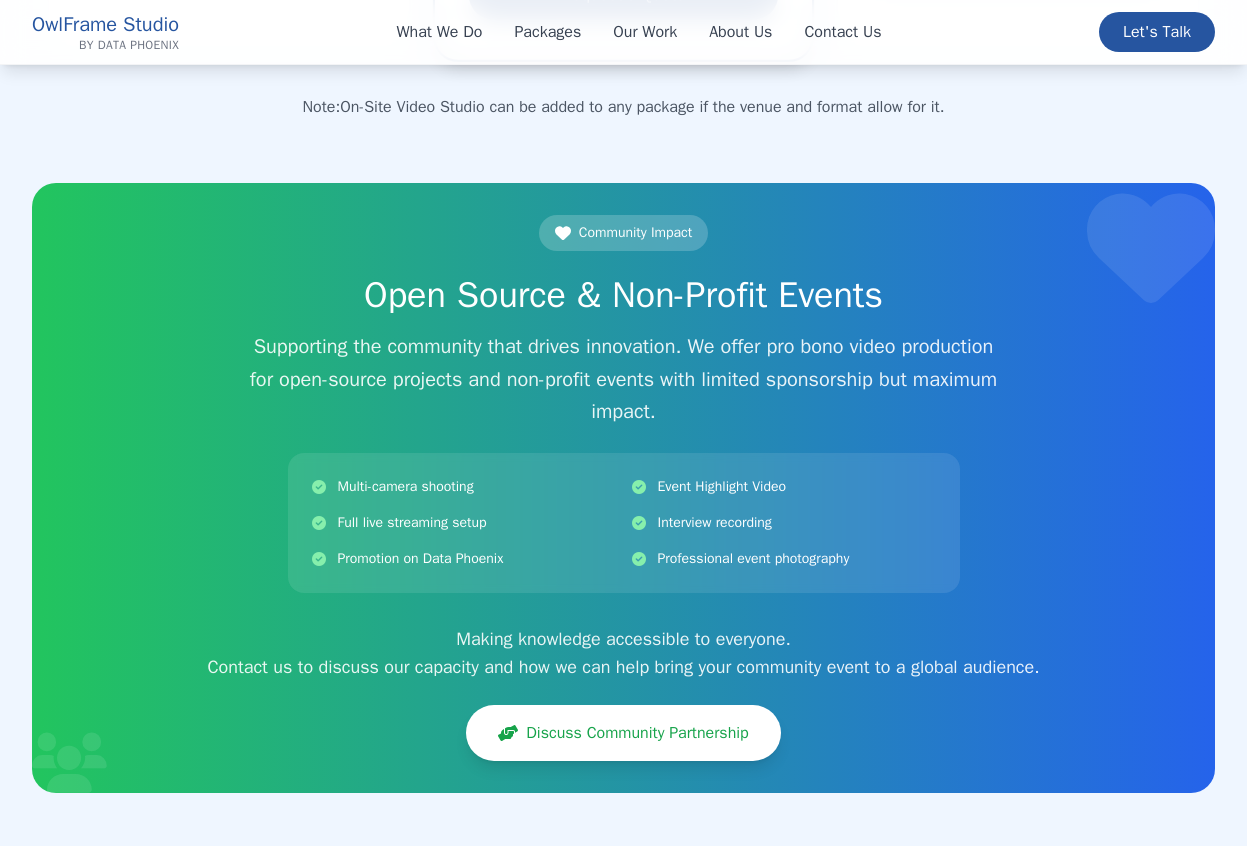click on "OwlFrame Studio" at bounding box center (105, 24) 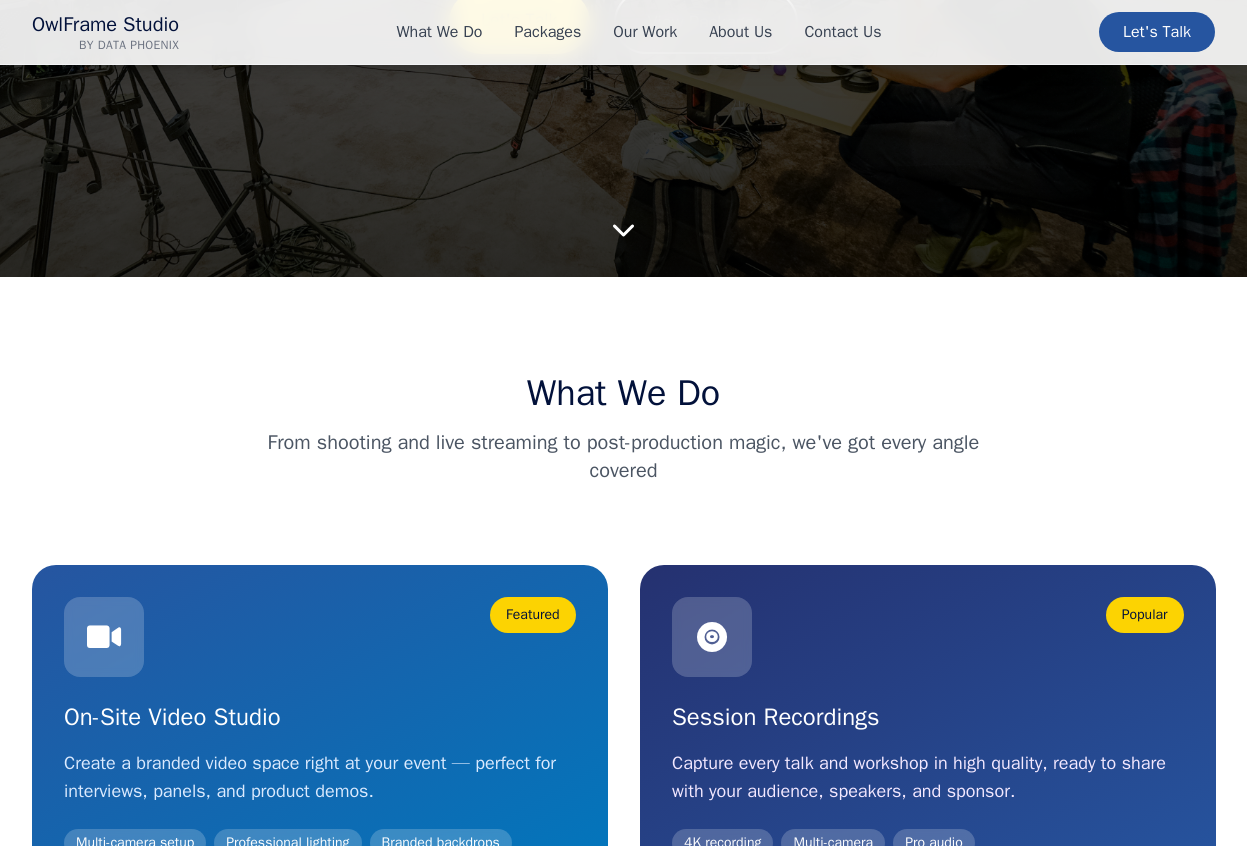 scroll, scrollTop: 0, scrollLeft: 0, axis: both 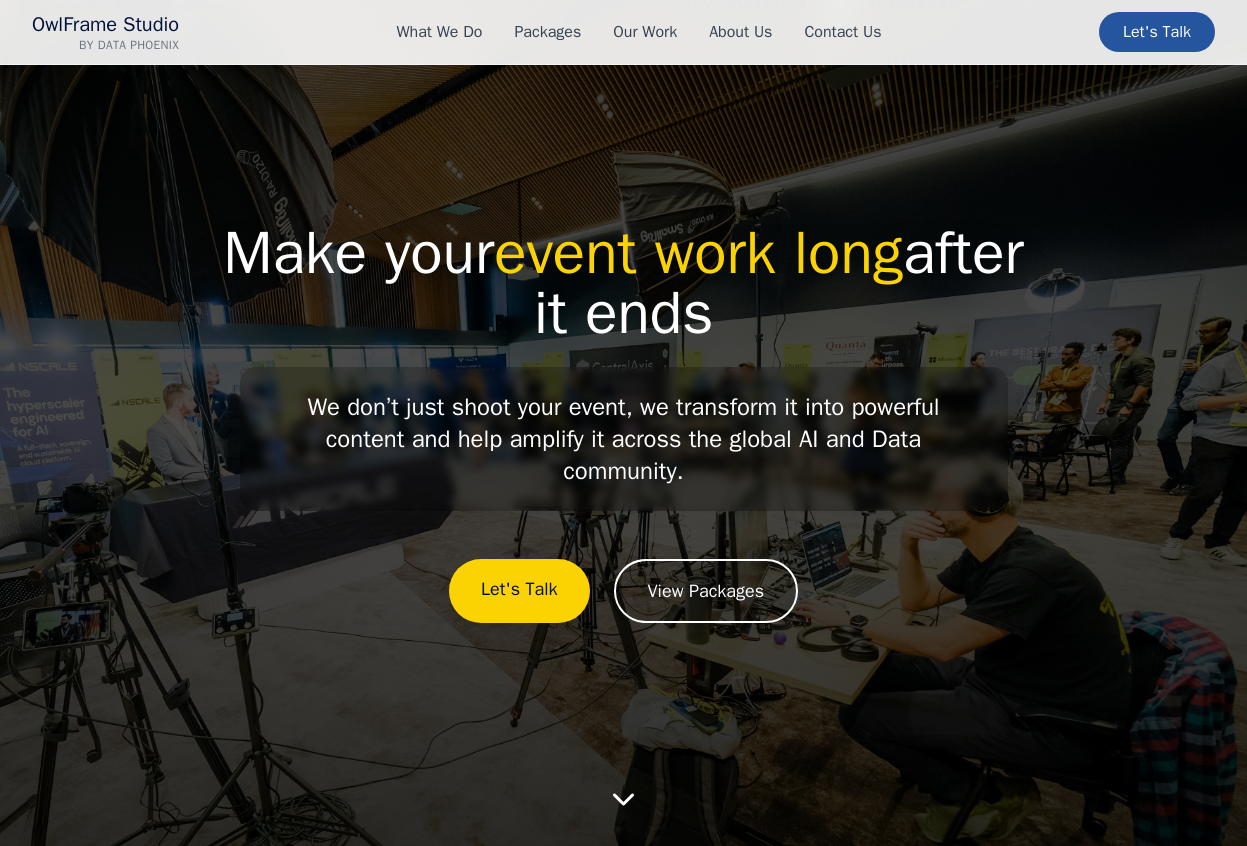 click on "OwlFrame Studio
by Data Phoenix
What We Do
Packages
Our Work
About Us
Contact Us
Let's Talk" at bounding box center (623, 32) 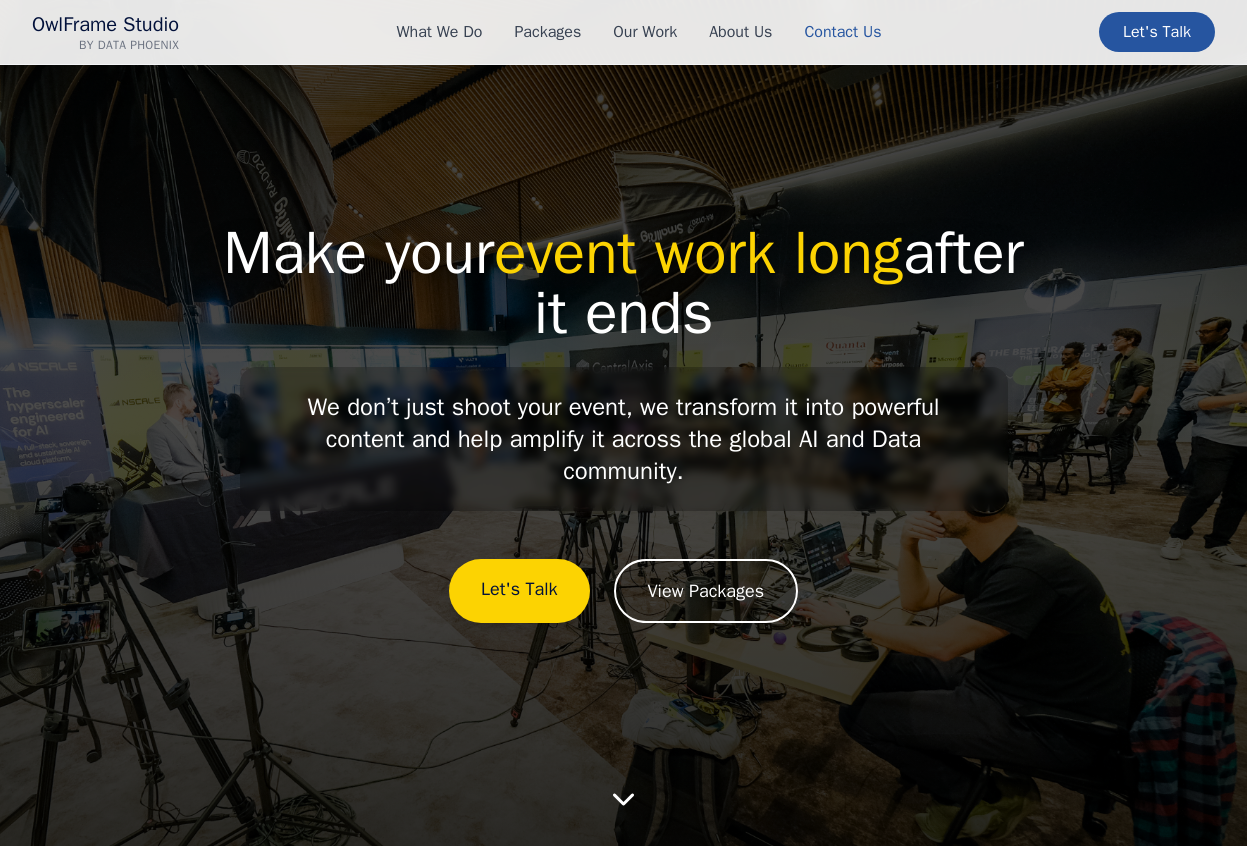 click on "Contact Us" at bounding box center [842, 32] 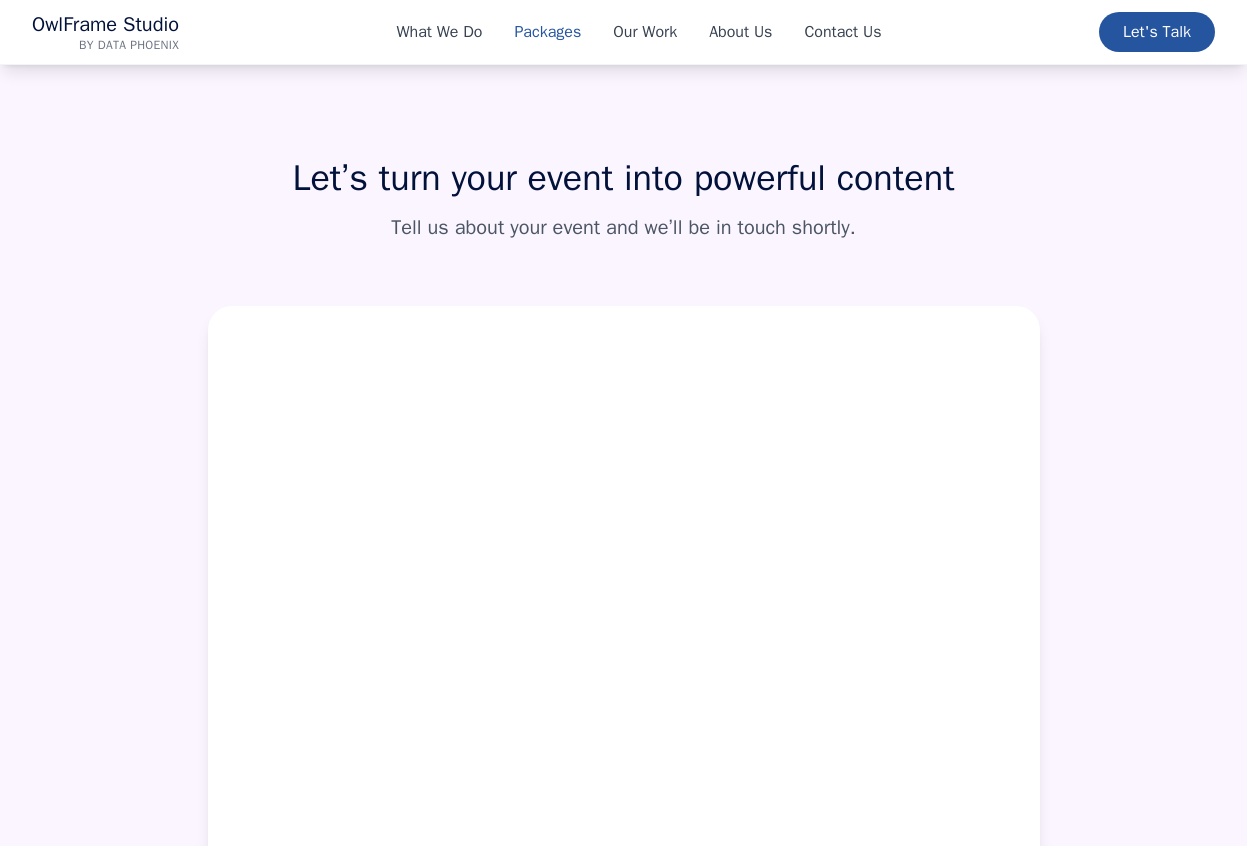 click on "Packages" at bounding box center (547, 32) 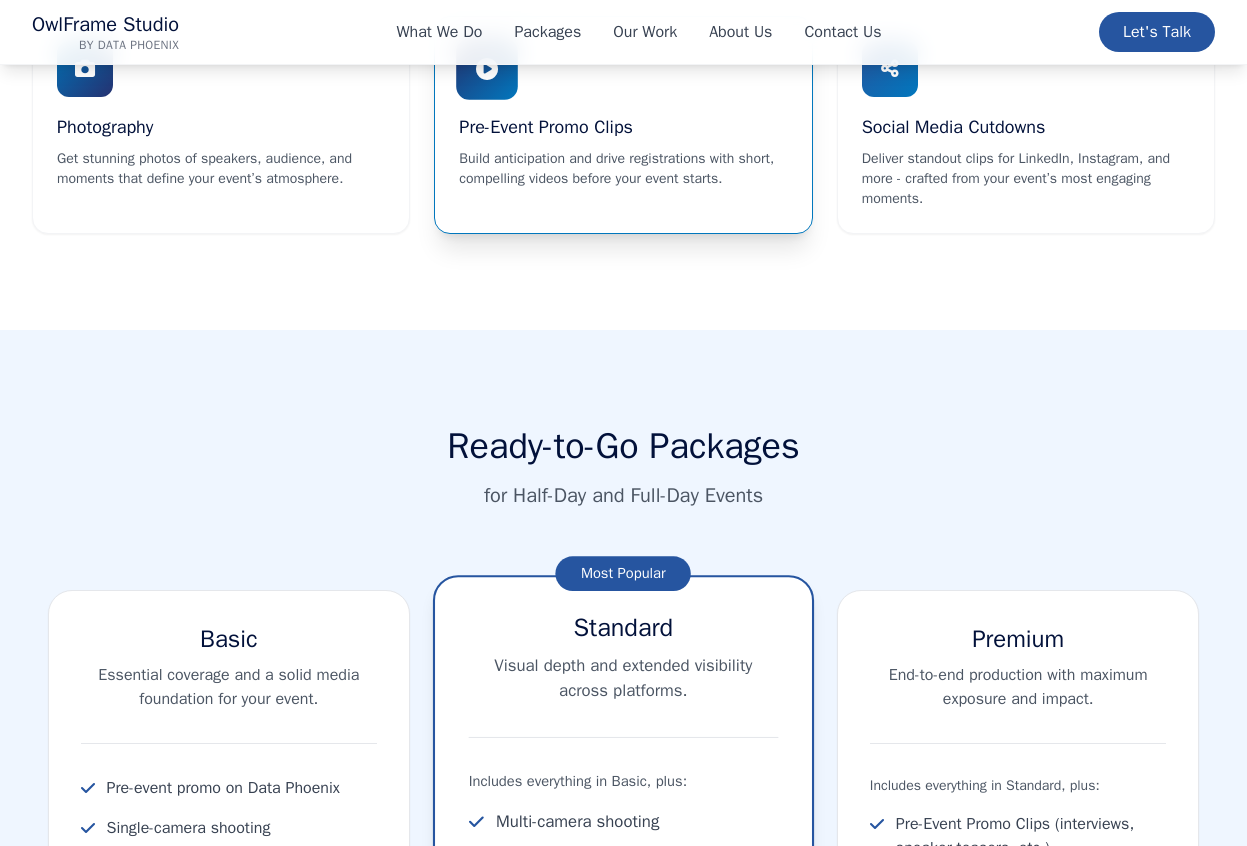 scroll, scrollTop: 1743, scrollLeft: 0, axis: vertical 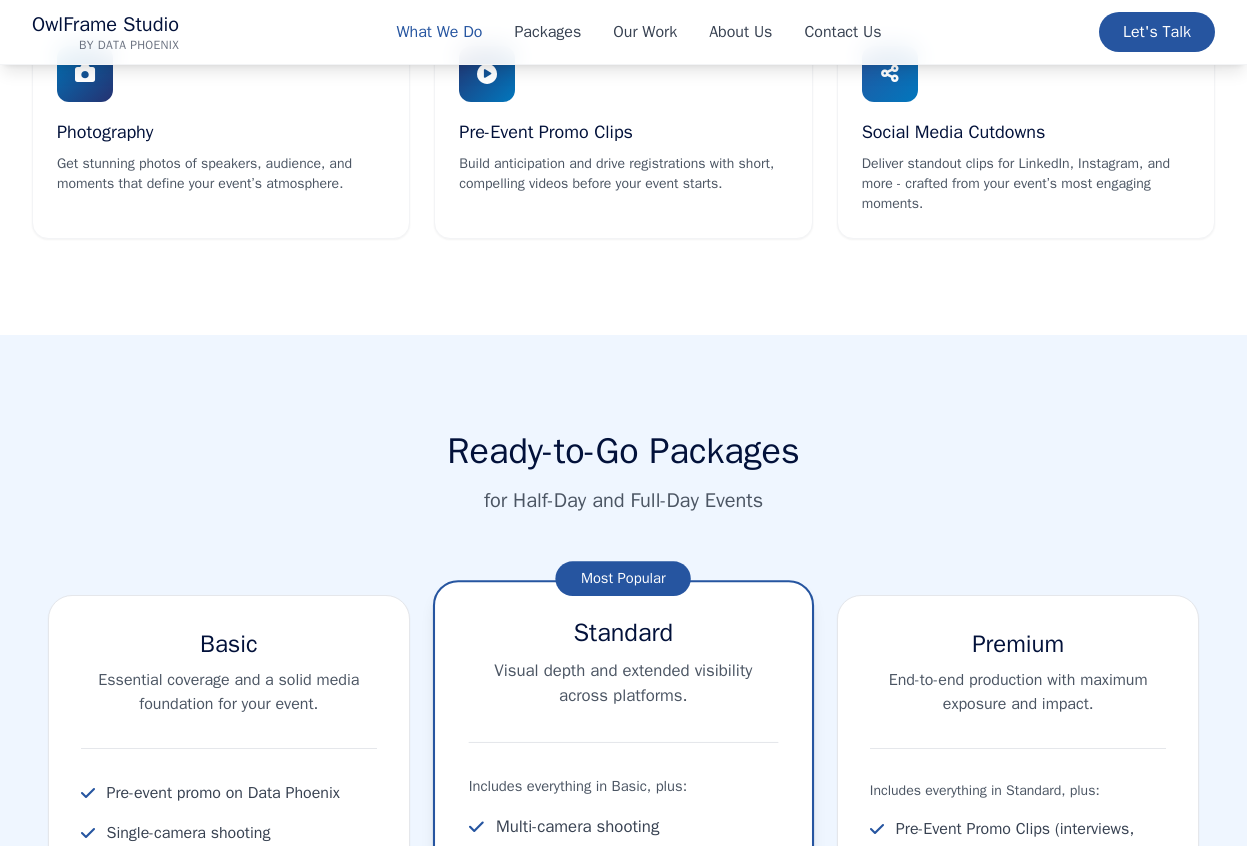 click on "What We Do" at bounding box center (439, 32) 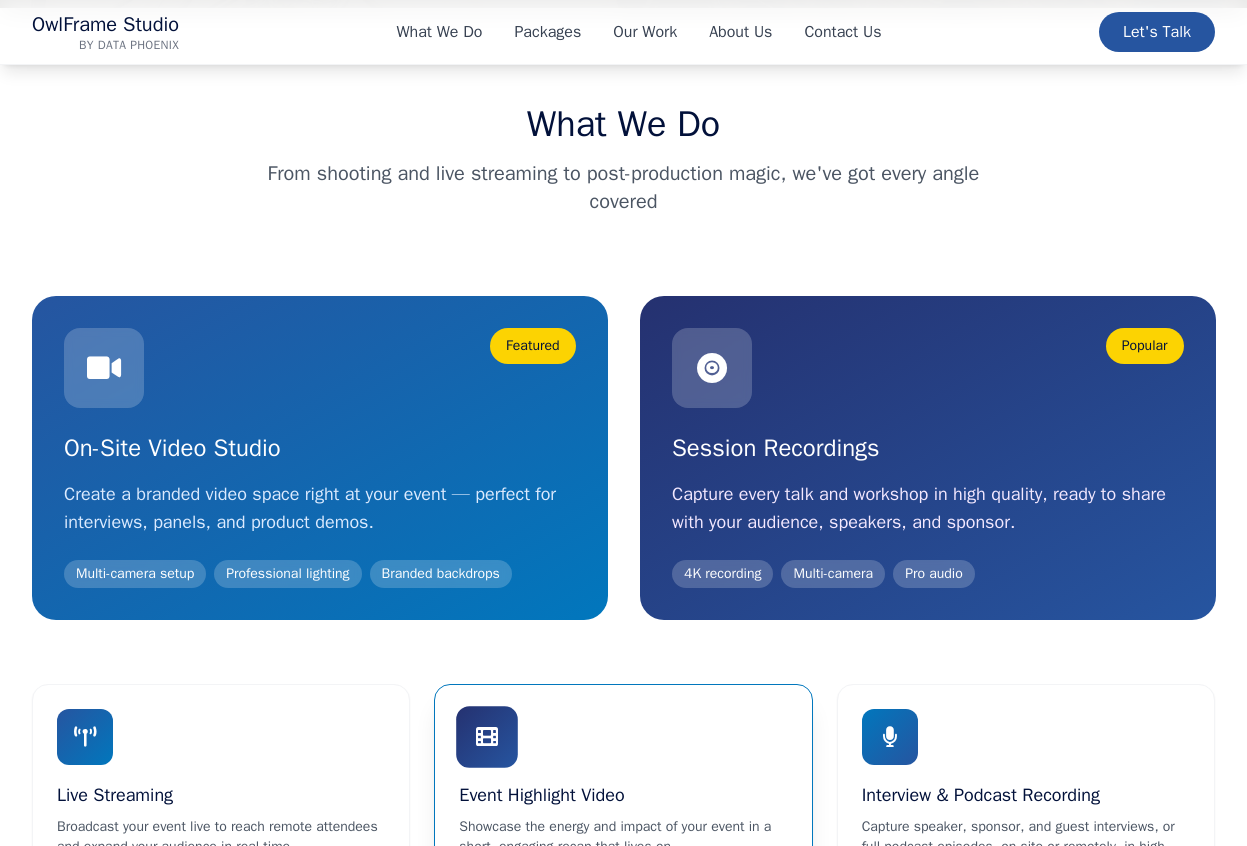 scroll, scrollTop: 766, scrollLeft: 0, axis: vertical 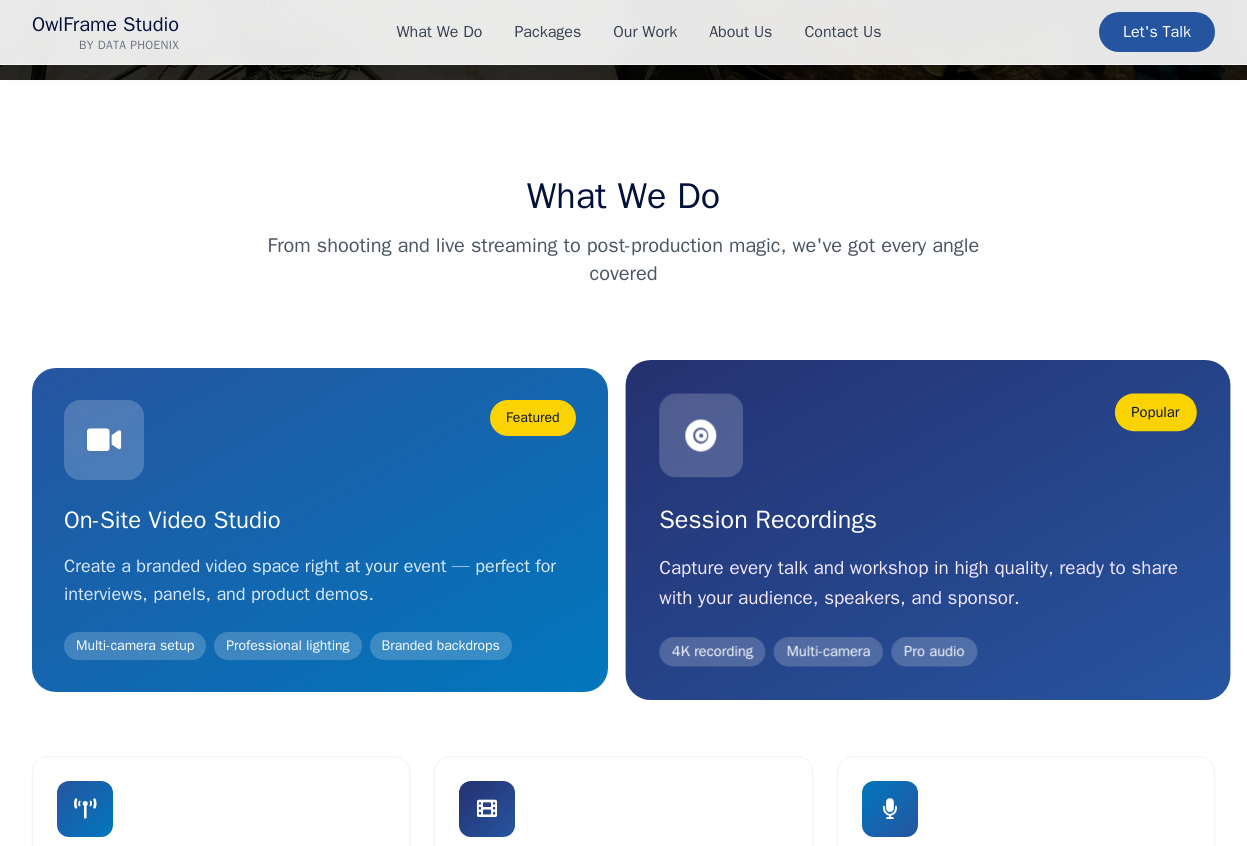 click on "Popular
Session Recordings
Capture every talk and workshop in high quality, ready to share with your audience, speakers, and sponsor.
4K recording
Multi-camera
Pro audio" at bounding box center (927, 530) 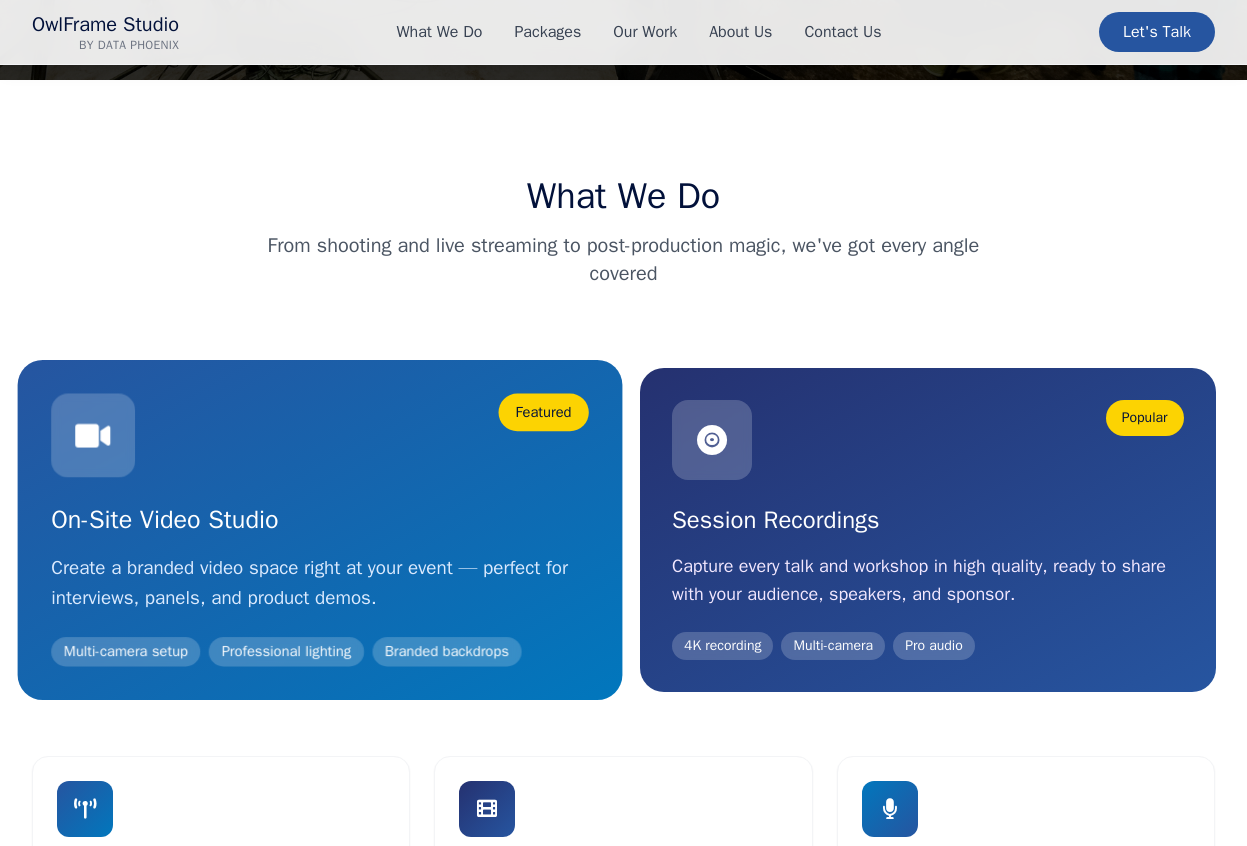 click on "Featured" at bounding box center (319, 436) 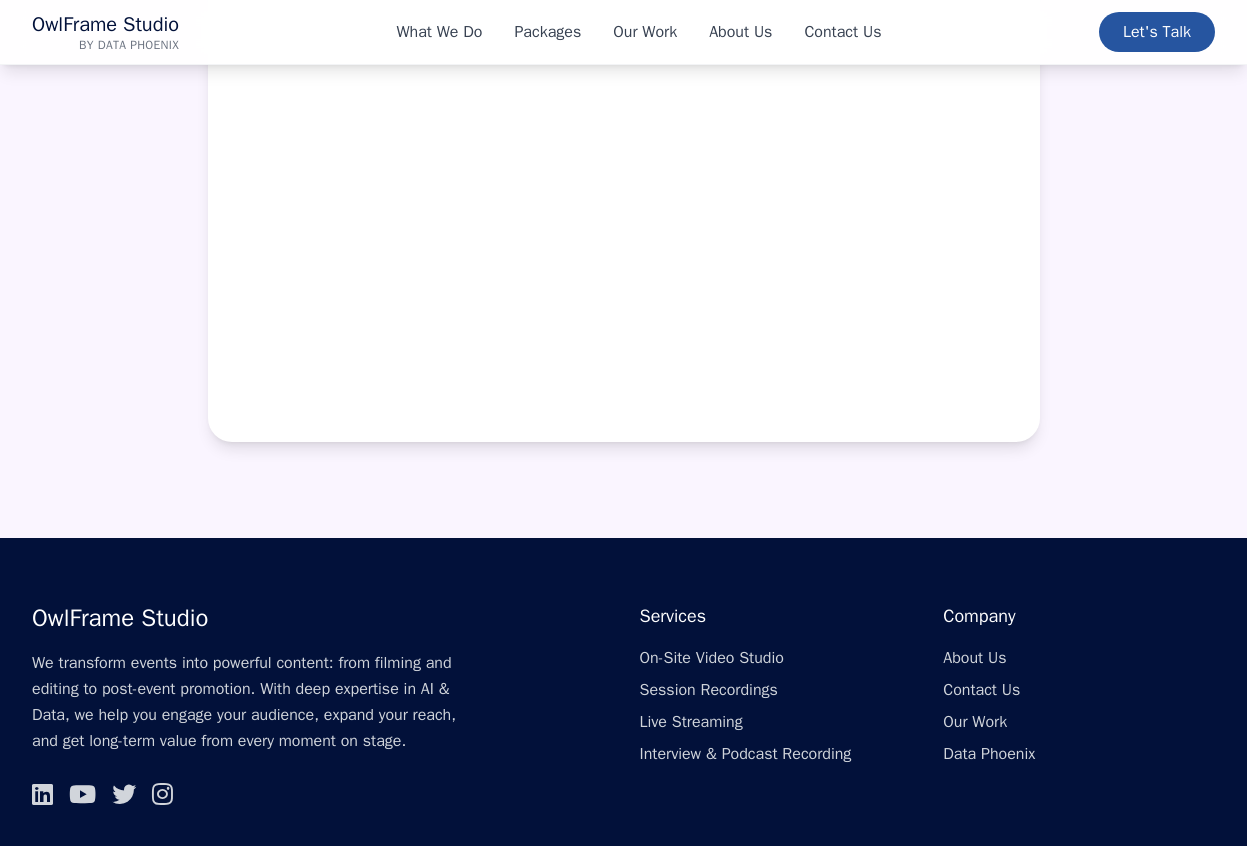 scroll, scrollTop: 8850, scrollLeft: 0, axis: vertical 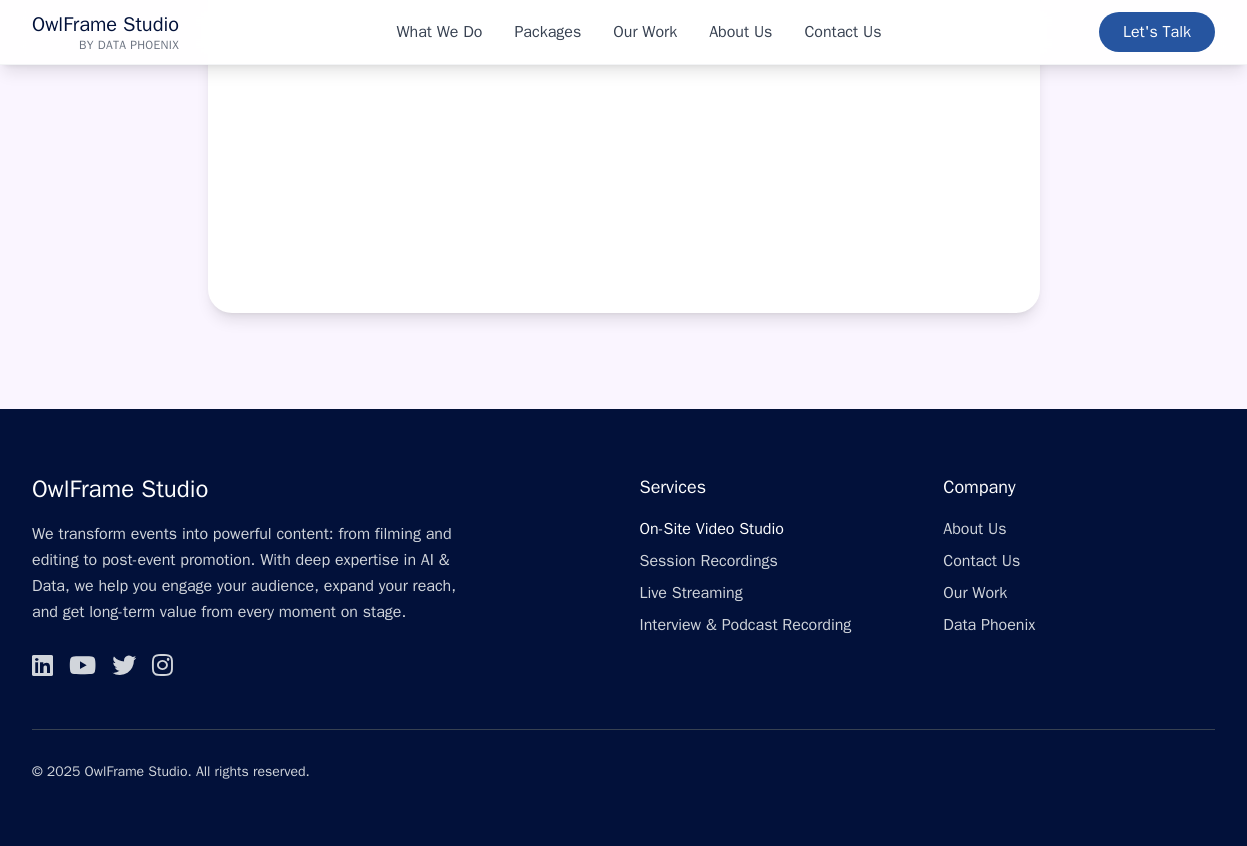 click on "On-Site Video Studio" at bounding box center (712, 529) 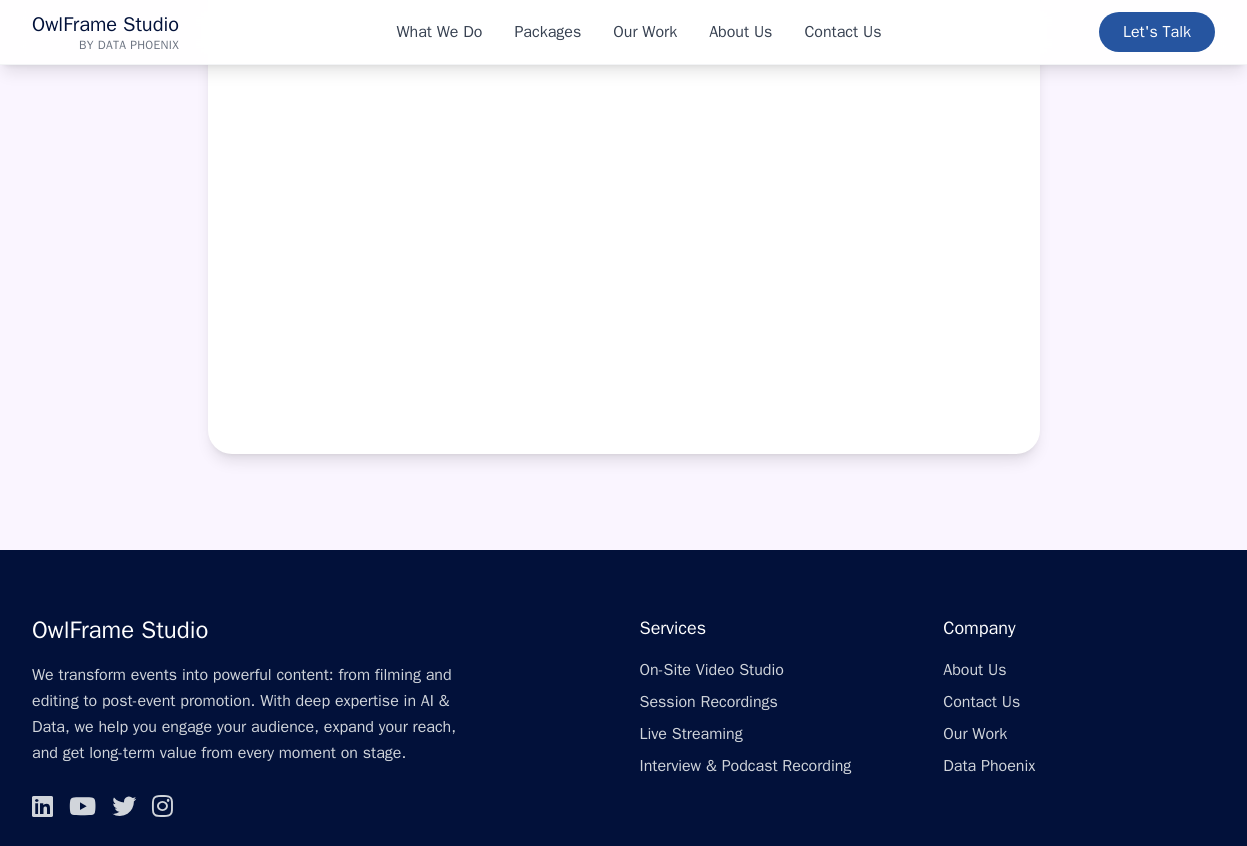 scroll, scrollTop: 8850, scrollLeft: 0, axis: vertical 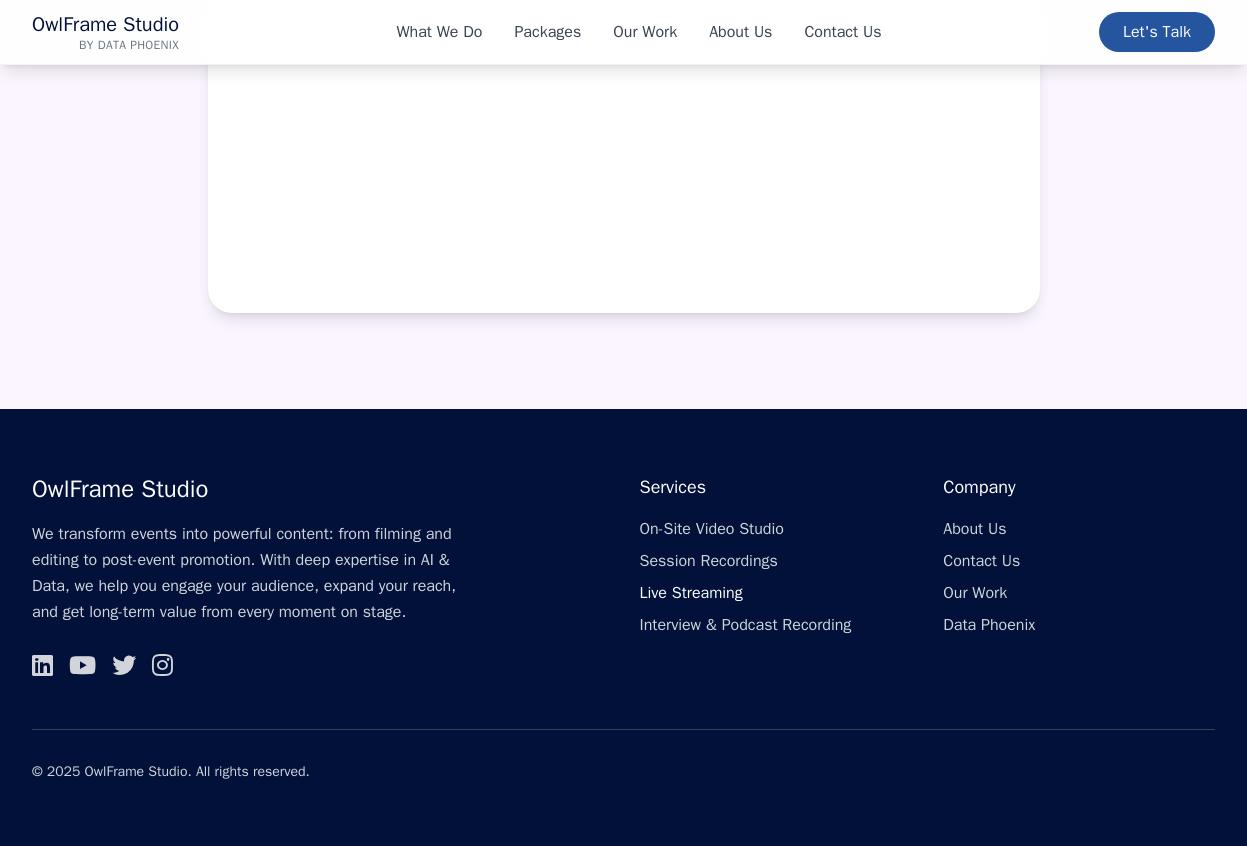 click on "Live Streaming" at bounding box center [691, 593] 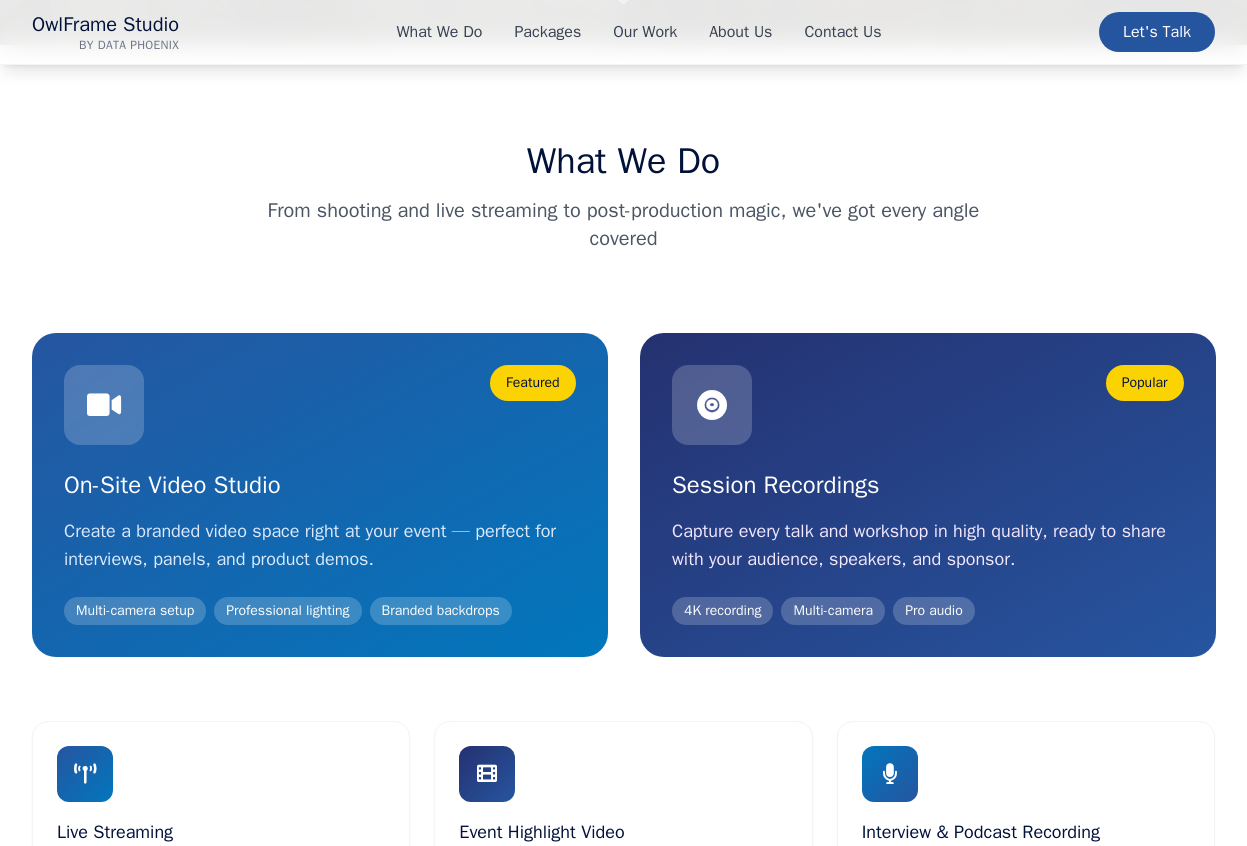 scroll, scrollTop: 766, scrollLeft: 0, axis: vertical 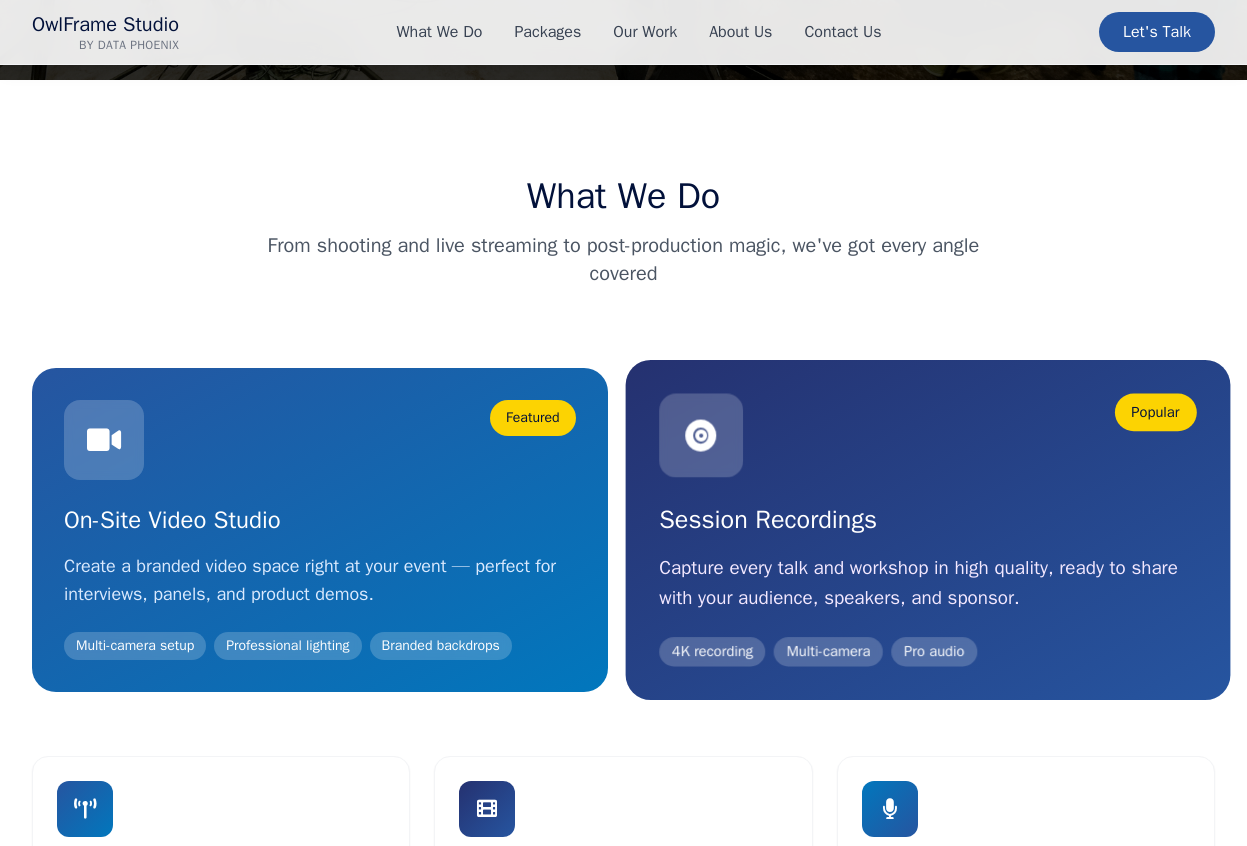 click on "4K recording" at bounding box center [712, 651] 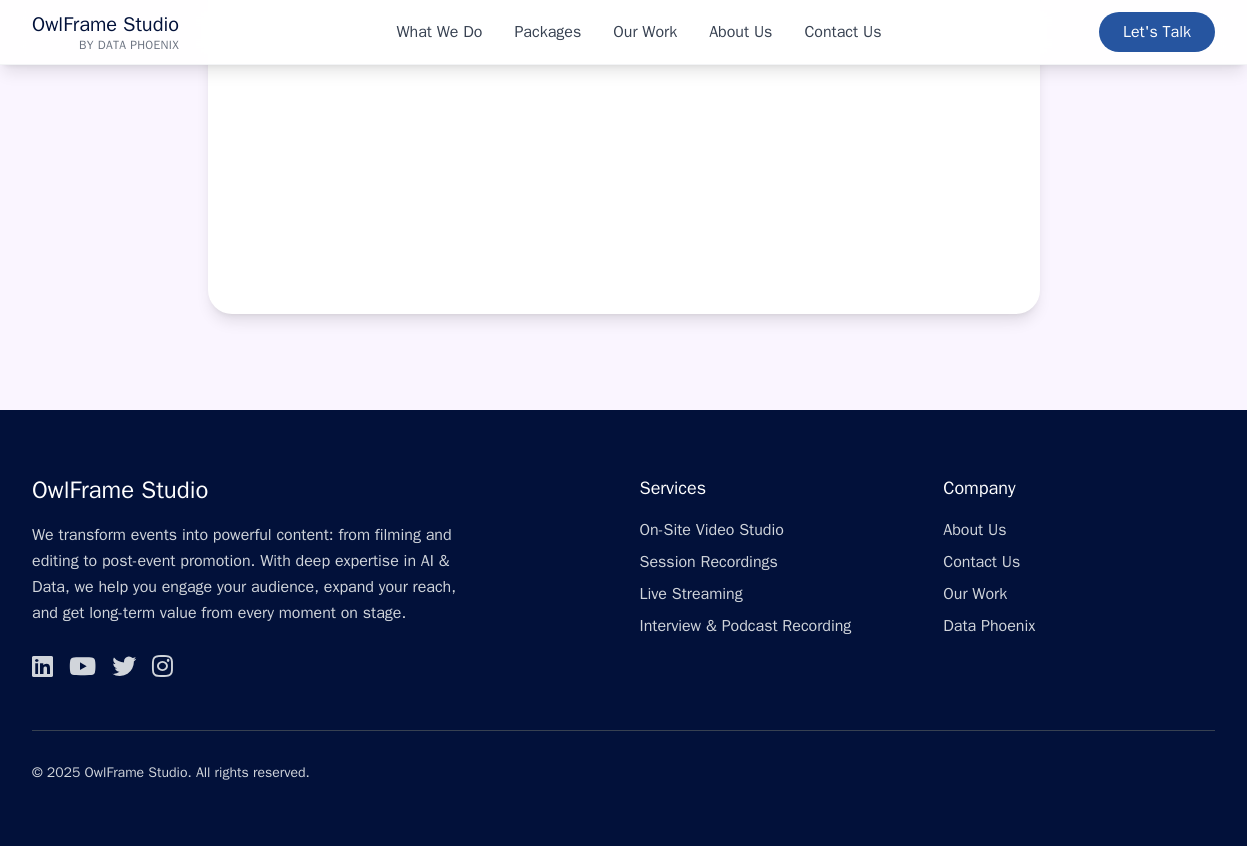 scroll, scrollTop: 8850, scrollLeft: 0, axis: vertical 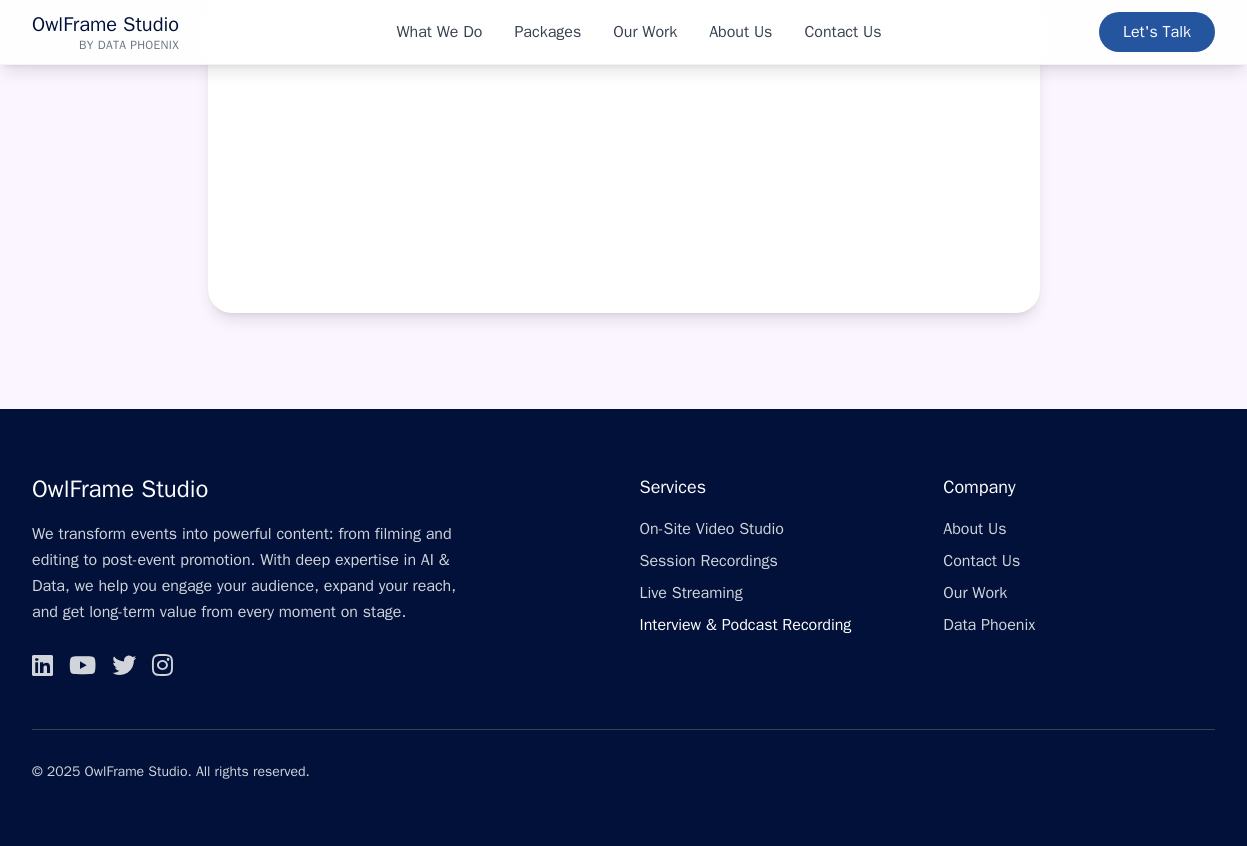 click on "Interview & Podcast Recording" at bounding box center (746, 625) 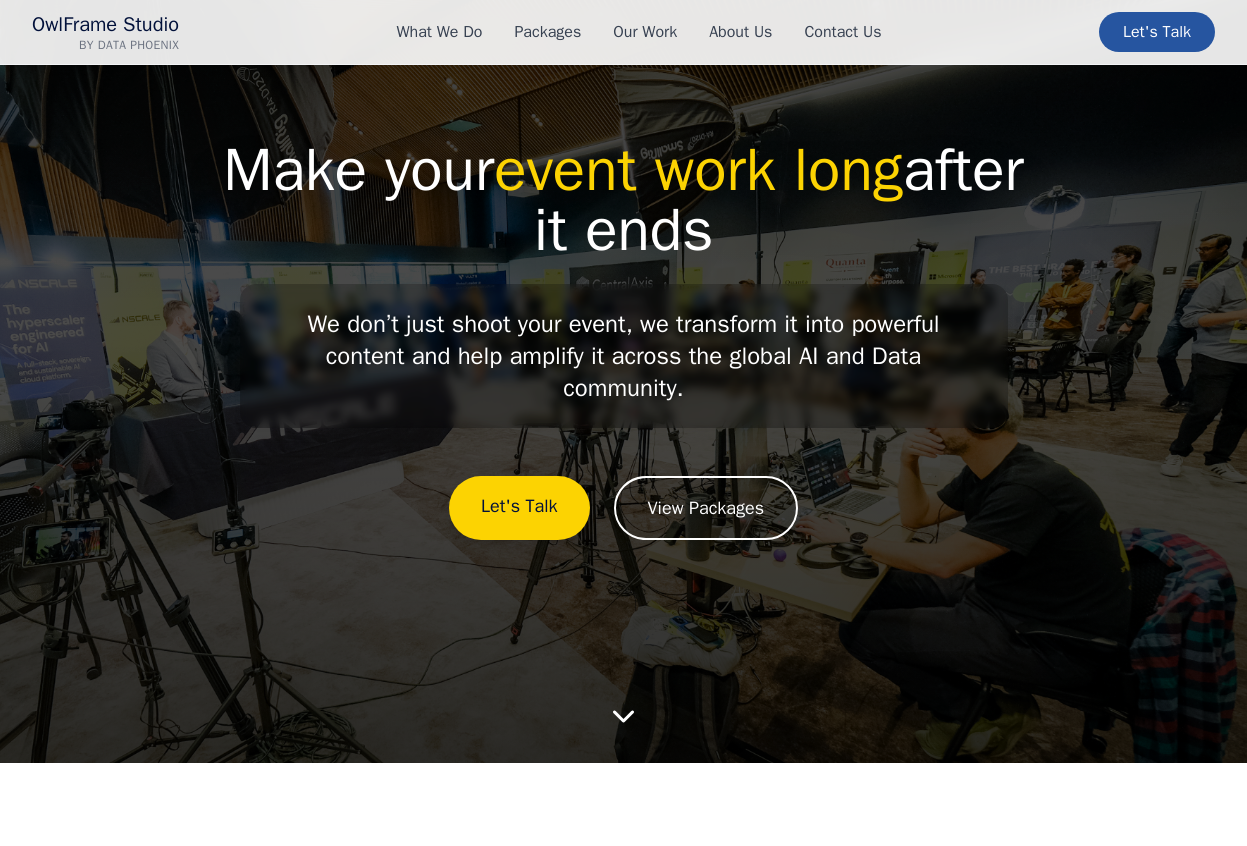 scroll, scrollTop: 0, scrollLeft: 0, axis: both 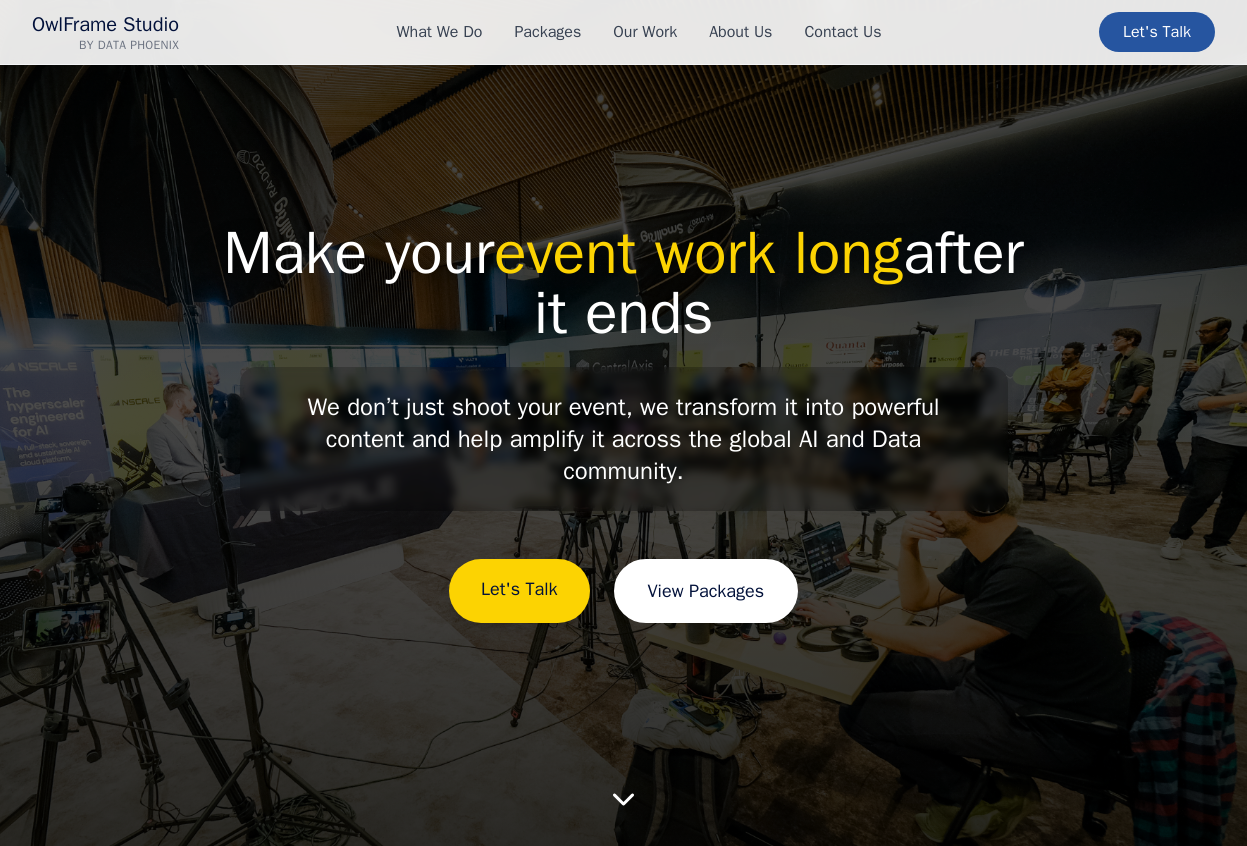 click on "View Packages" at bounding box center (706, 591) 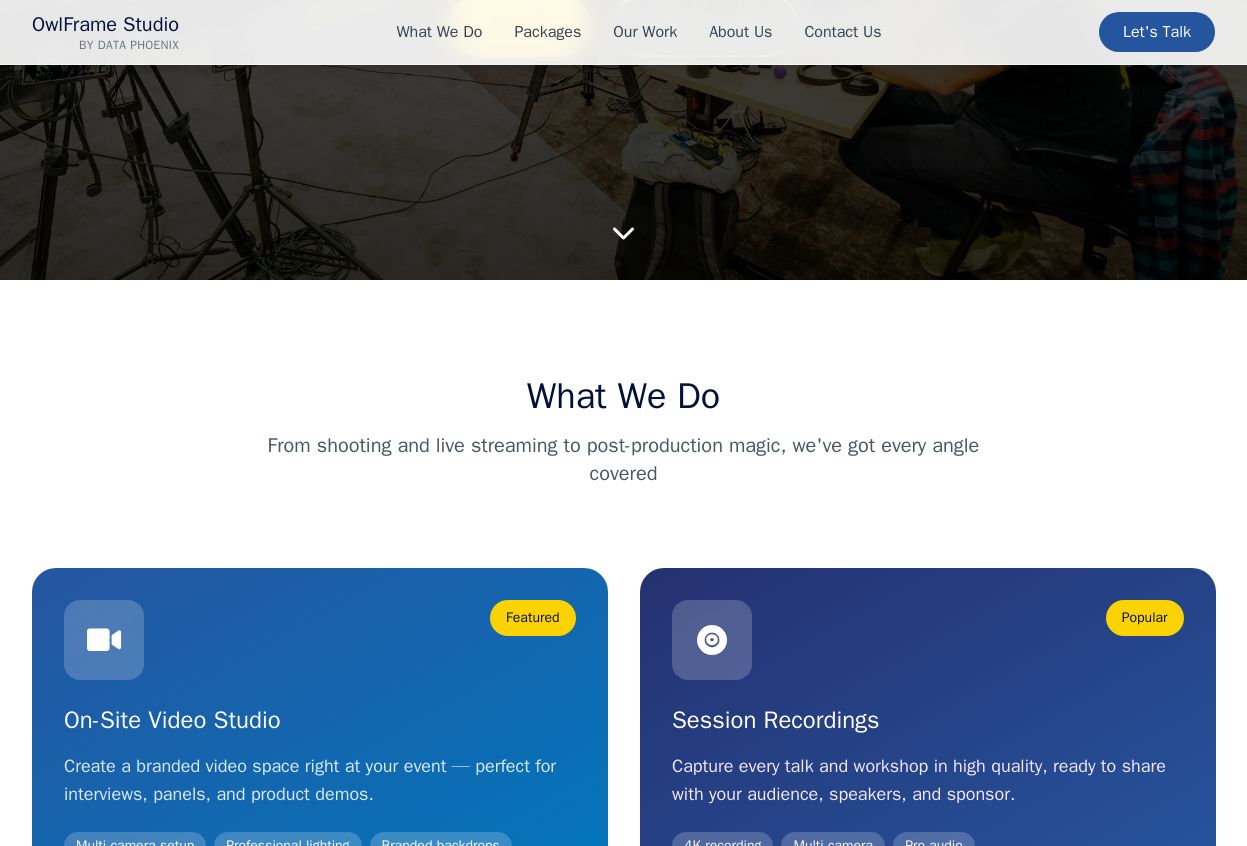 scroll, scrollTop: 0, scrollLeft: 0, axis: both 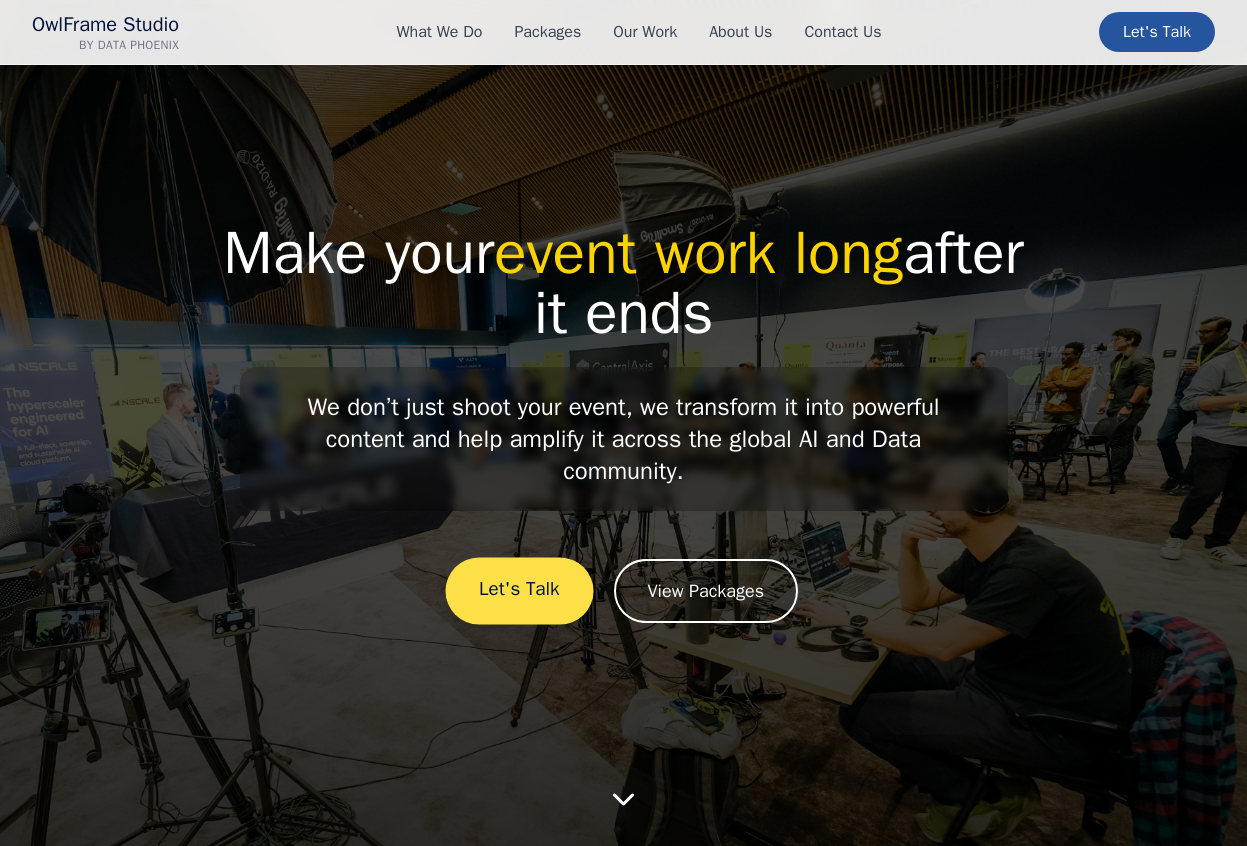 click on "Let's Talk" at bounding box center (519, 590) 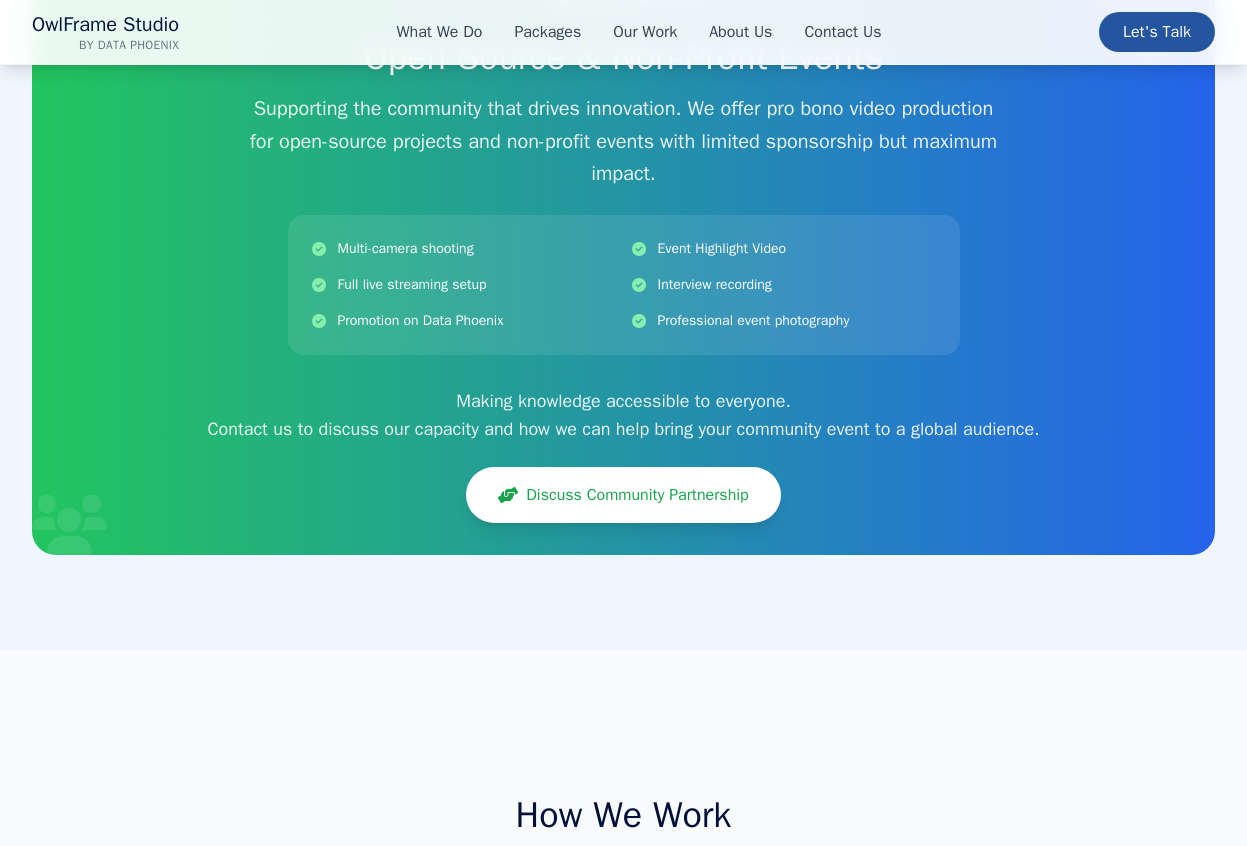 scroll, scrollTop: 2652, scrollLeft: 0, axis: vertical 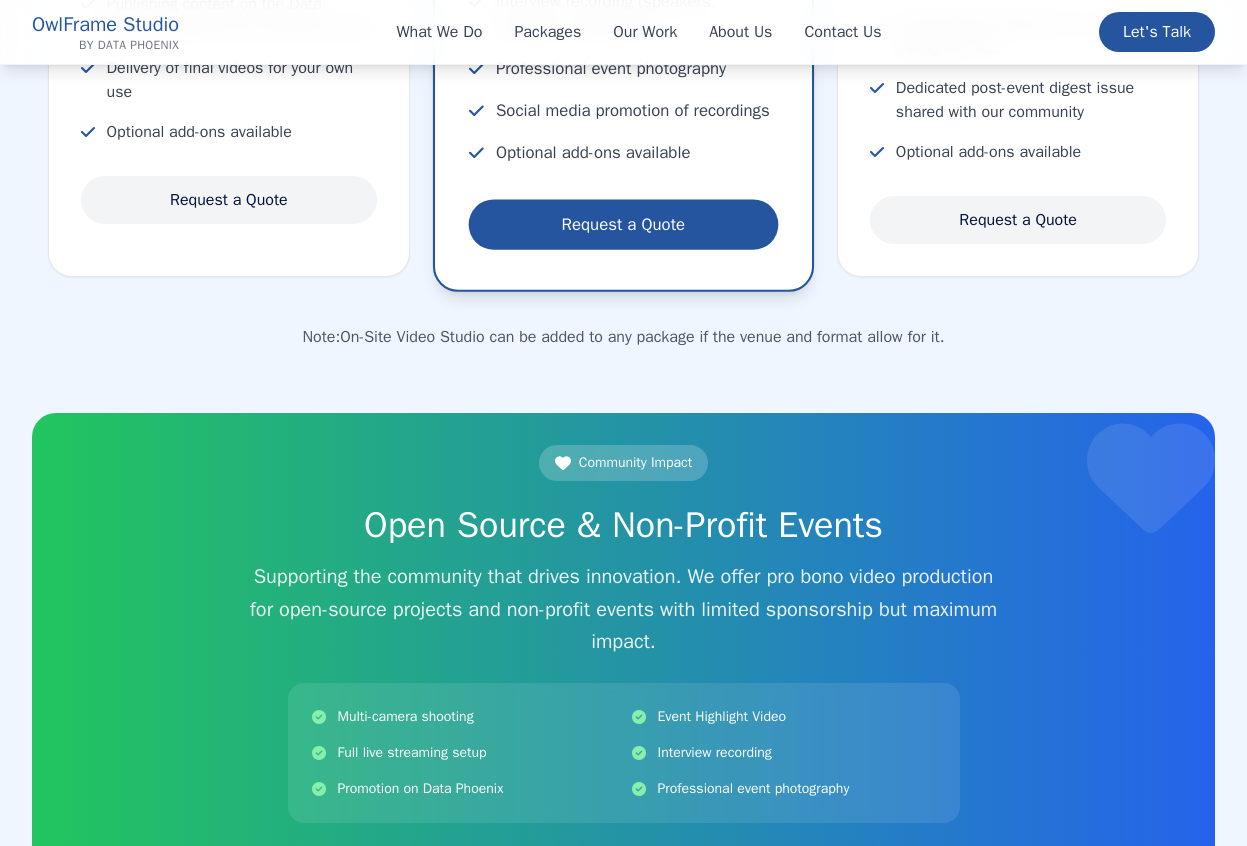 click on "OwlFrame Studio" at bounding box center (105, 24) 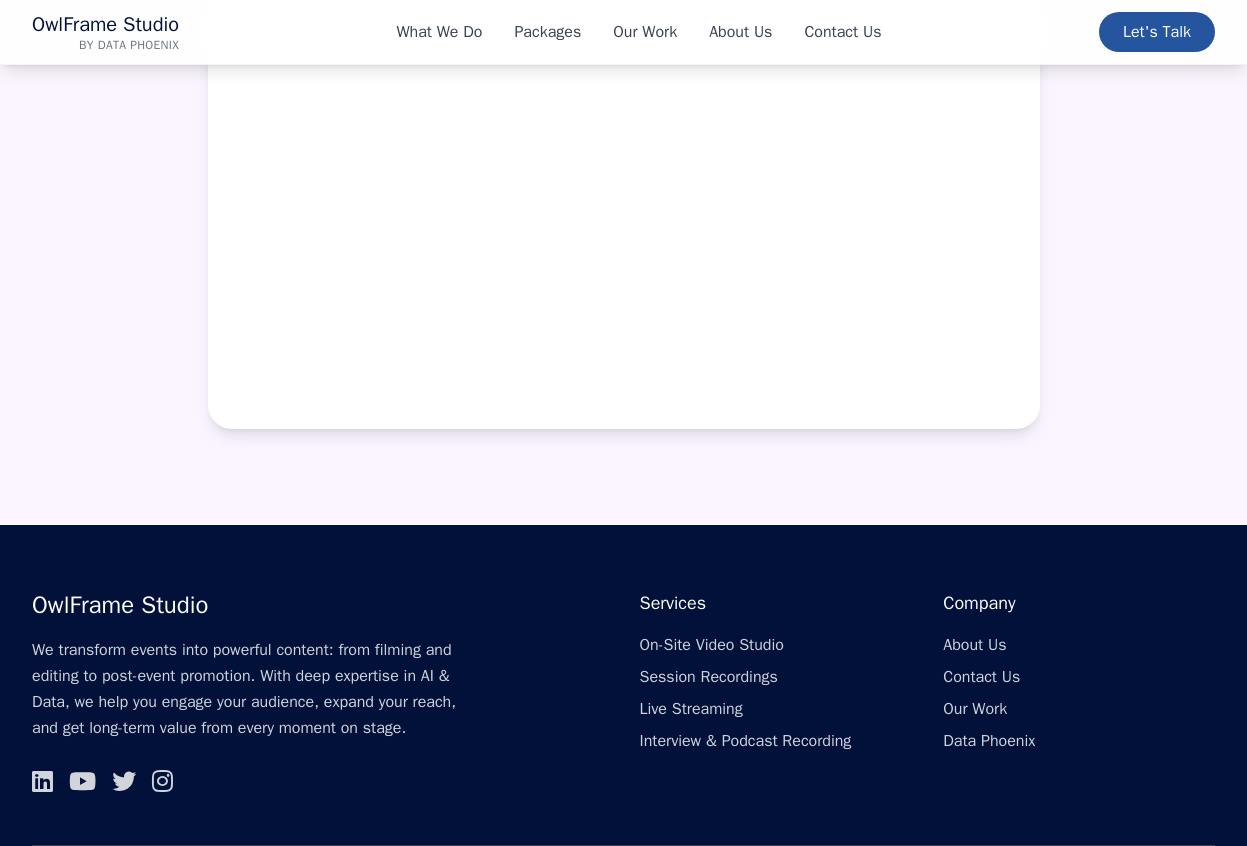 scroll, scrollTop: 8850, scrollLeft: 0, axis: vertical 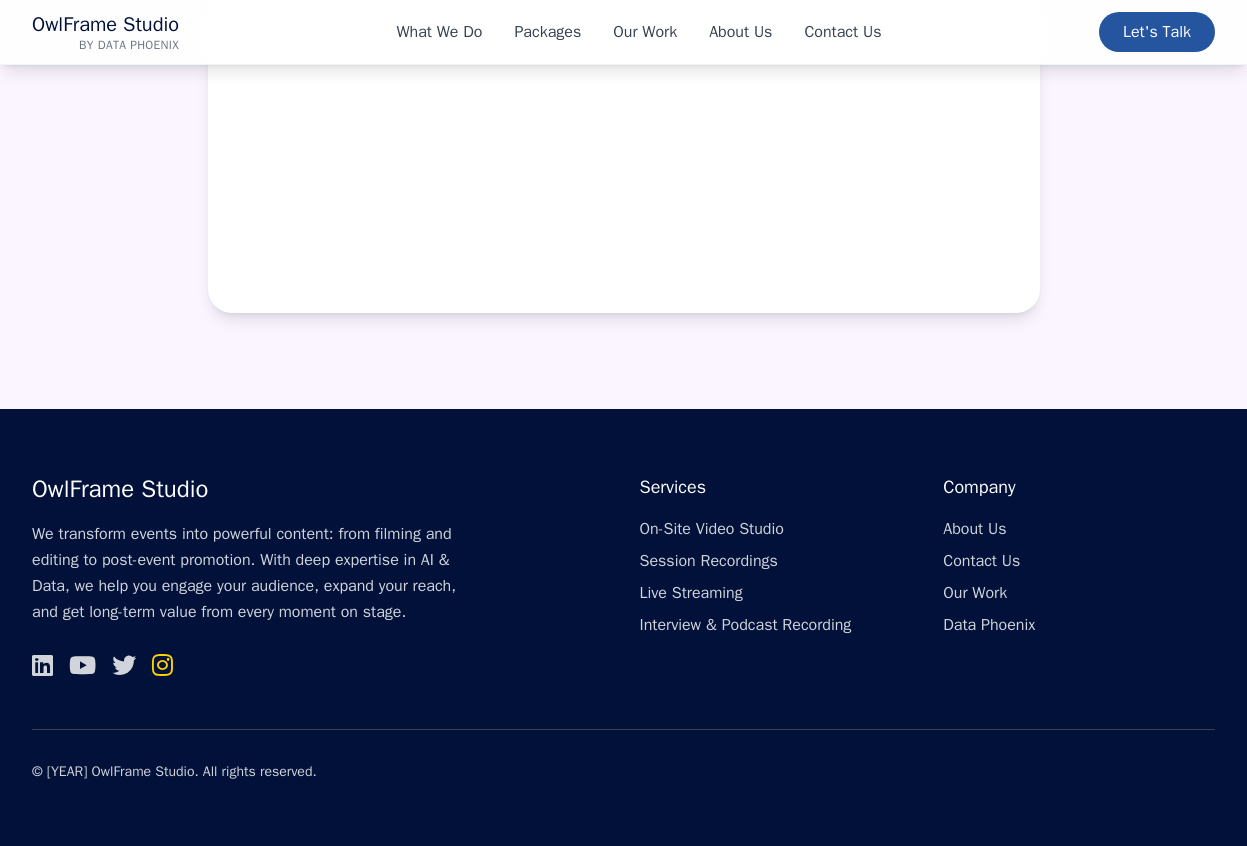 click at bounding box center [162, 665] 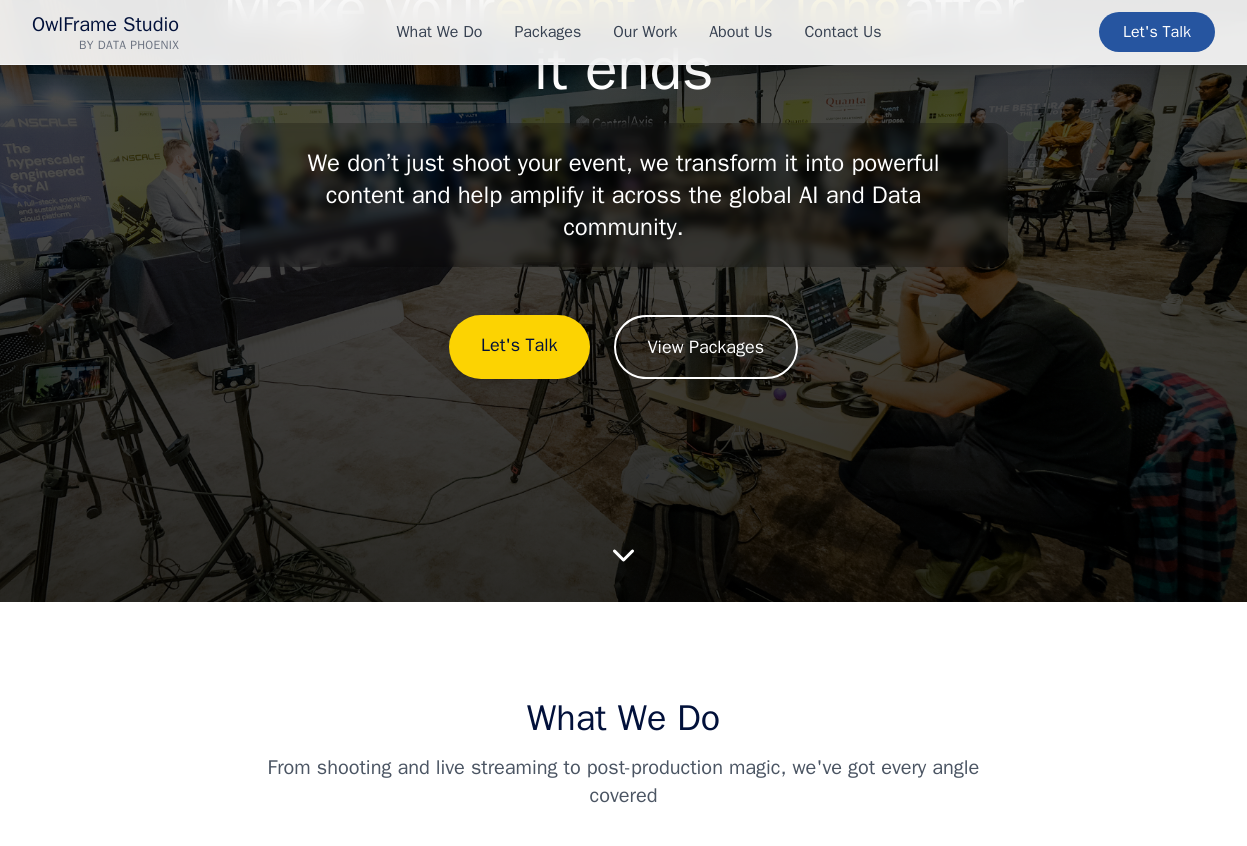 scroll, scrollTop: 0, scrollLeft: 0, axis: both 